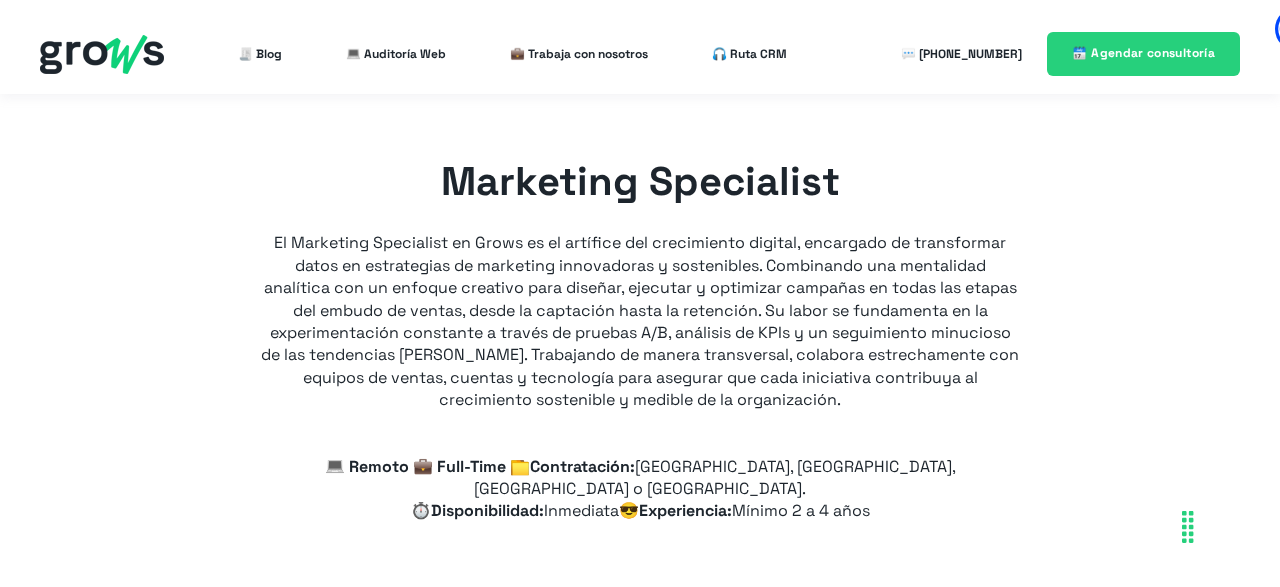 scroll, scrollTop: 0, scrollLeft: 0, axis: both 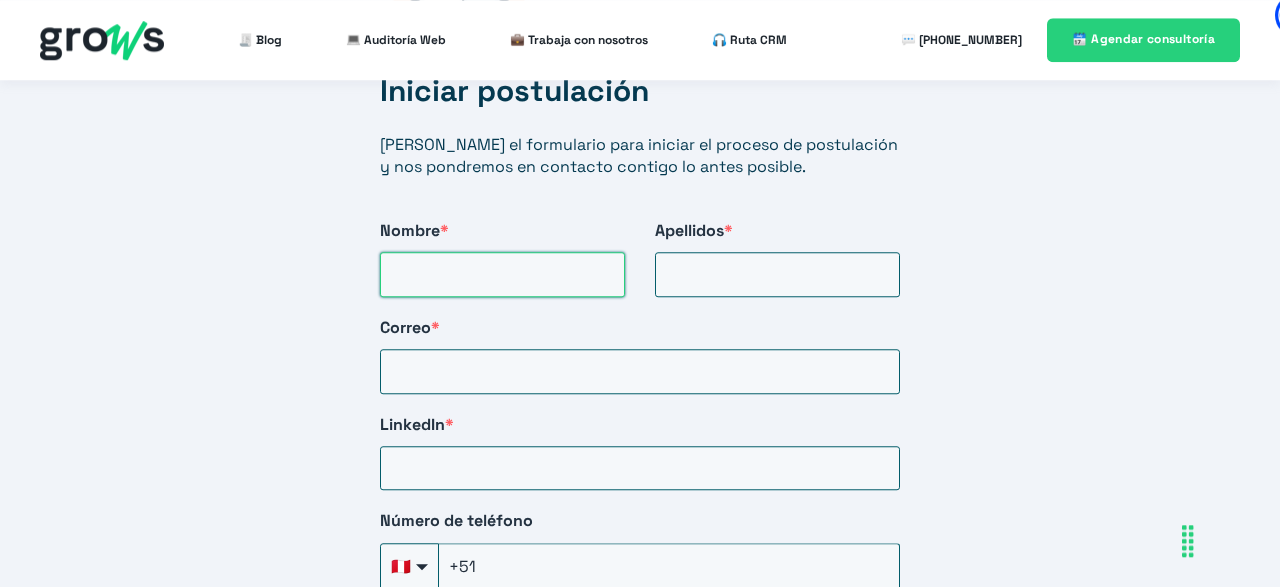 click on "Nombre *" at bounding box center (502, 274) 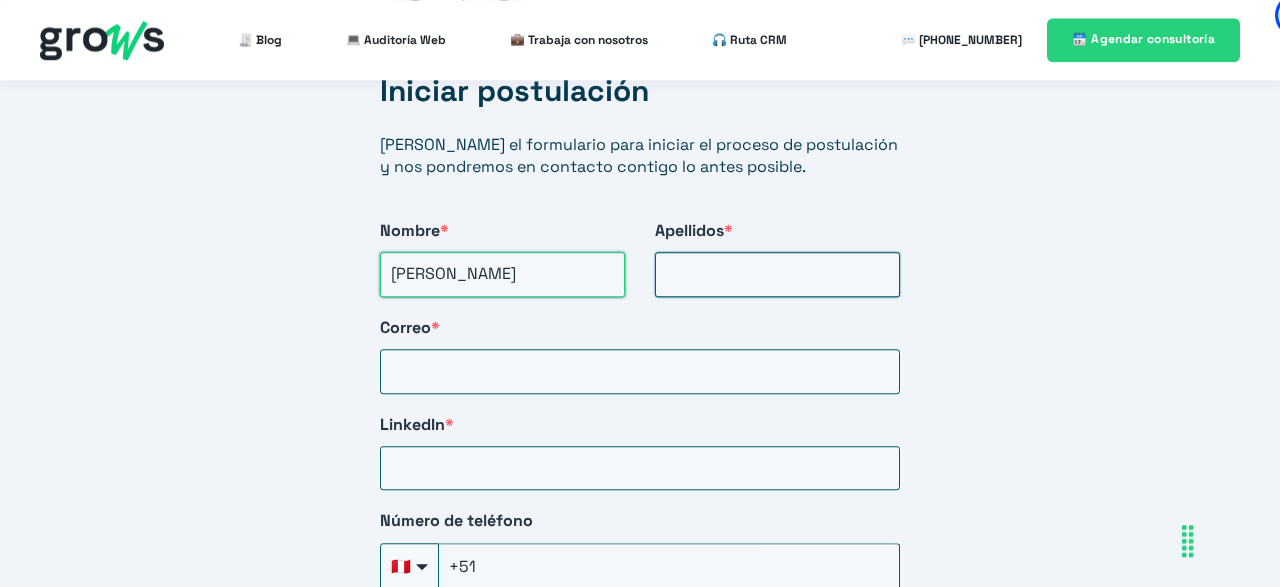 type on "[PERSON_NAME]" 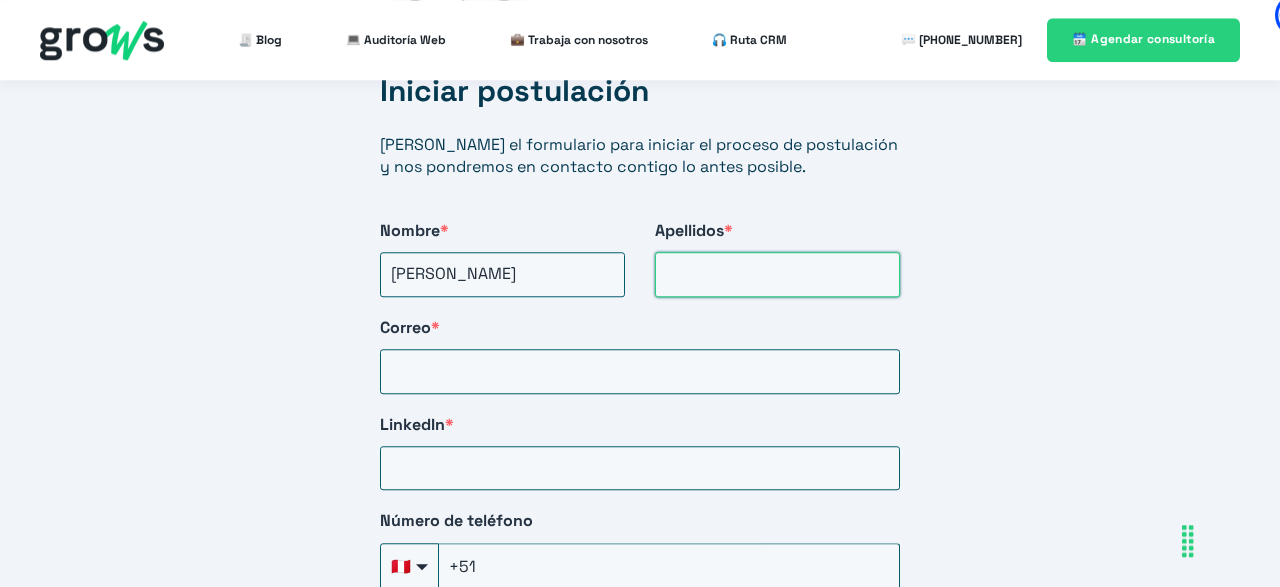 click on "Apellidos *" at bounding box center [777, 274] 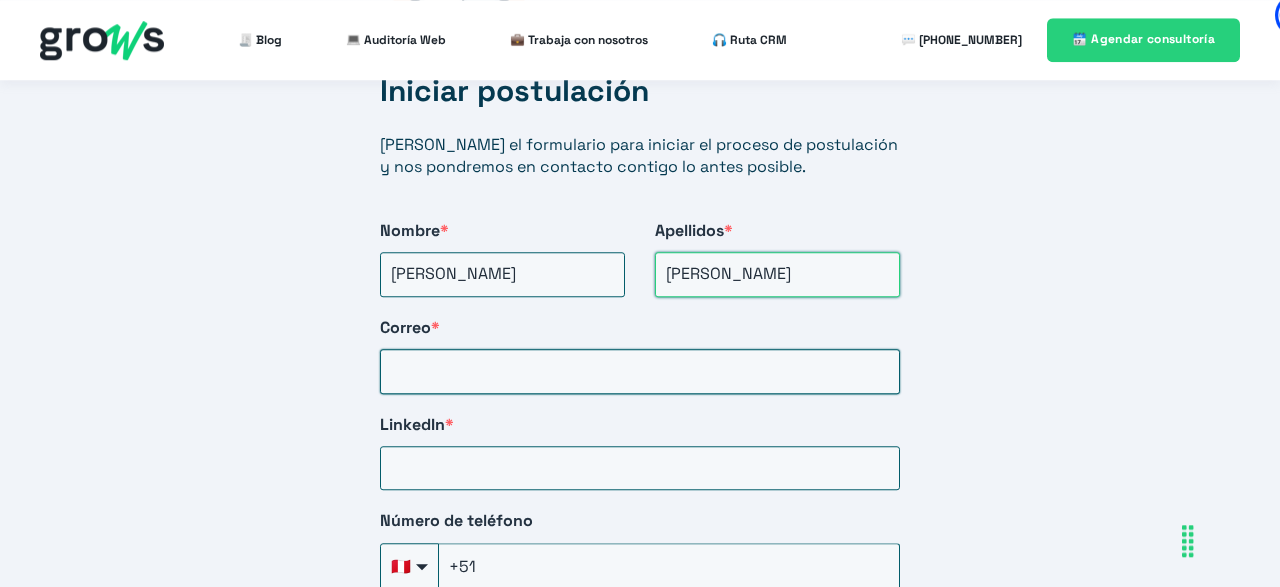 type on "[PERSON_NAME]" 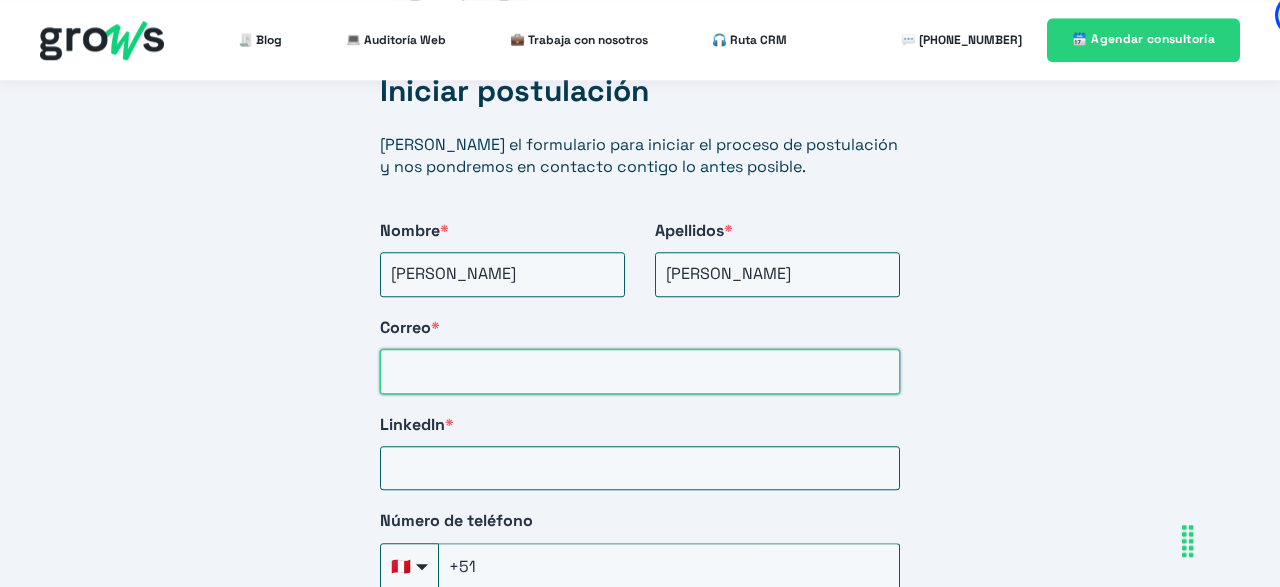click on "Correo *" at bounding box center [640, 371] 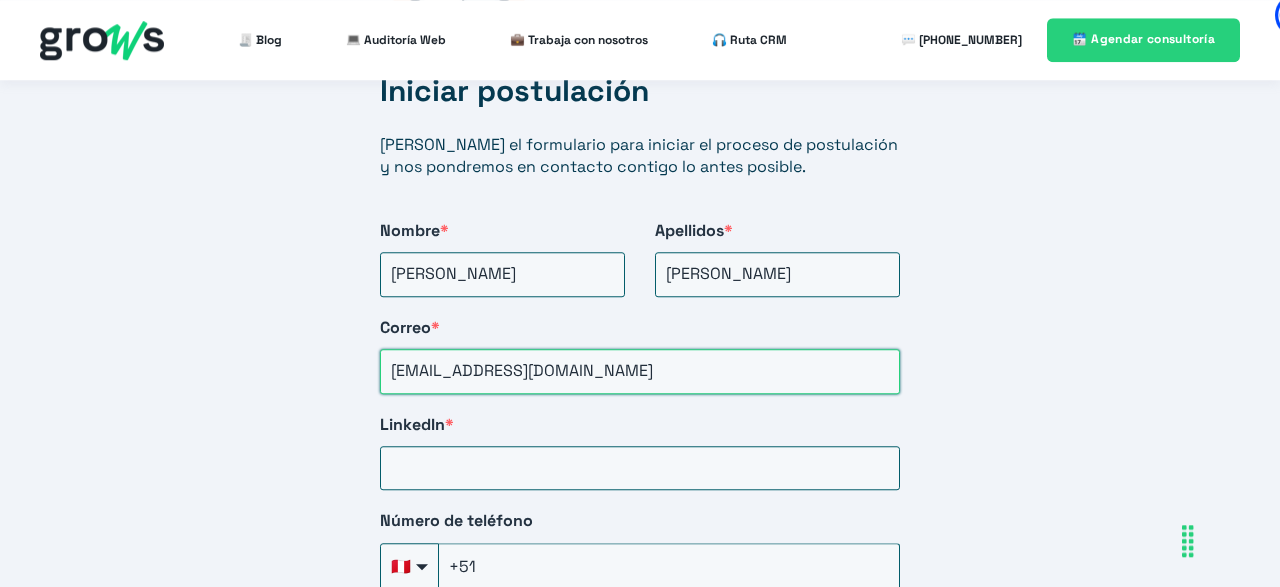 type on "[EMAIL_ADDRESS][DOMAIN_NAME]" 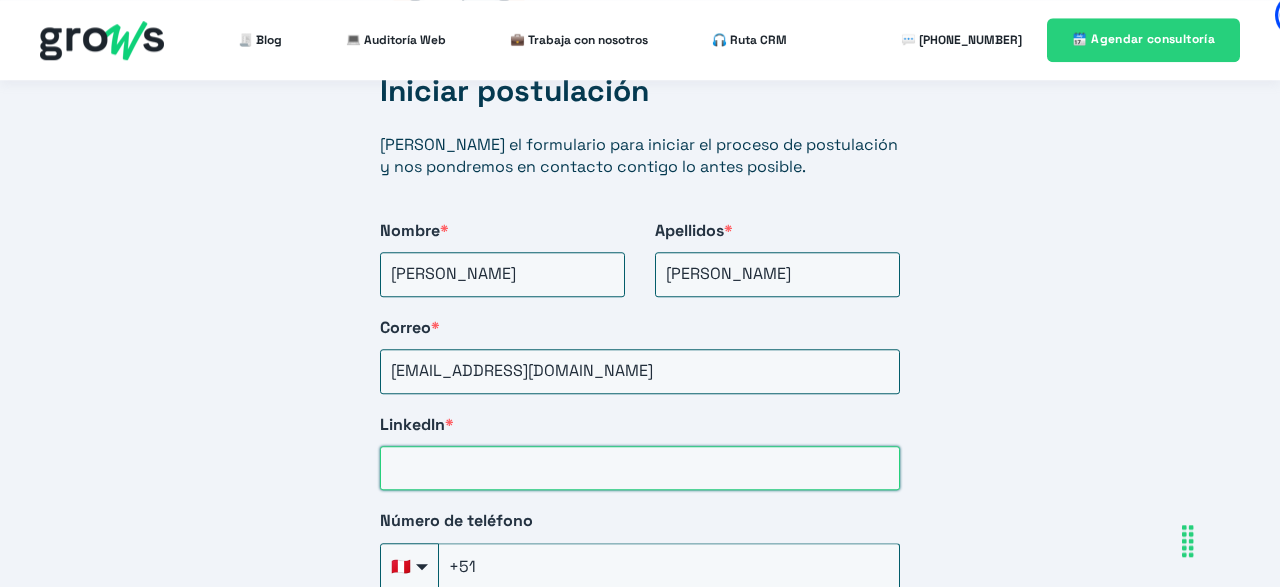 click on "LinkedIn *" at bounding box center (640, 468) 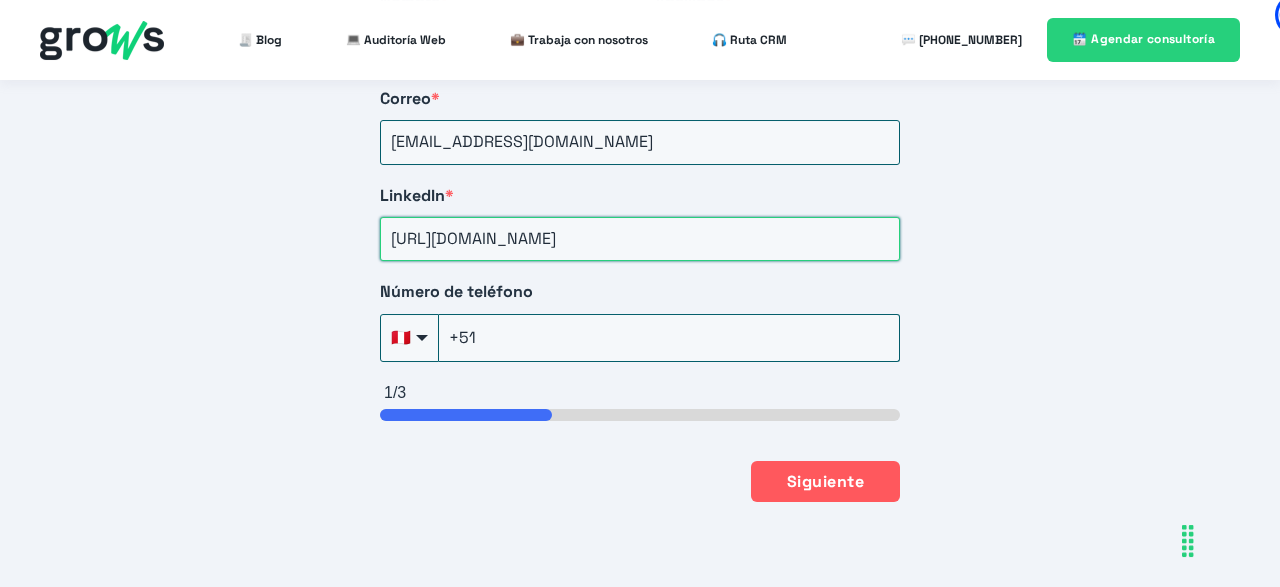 scroll, scrollTop: 3548, scrollLeft: 0, axis: vertical 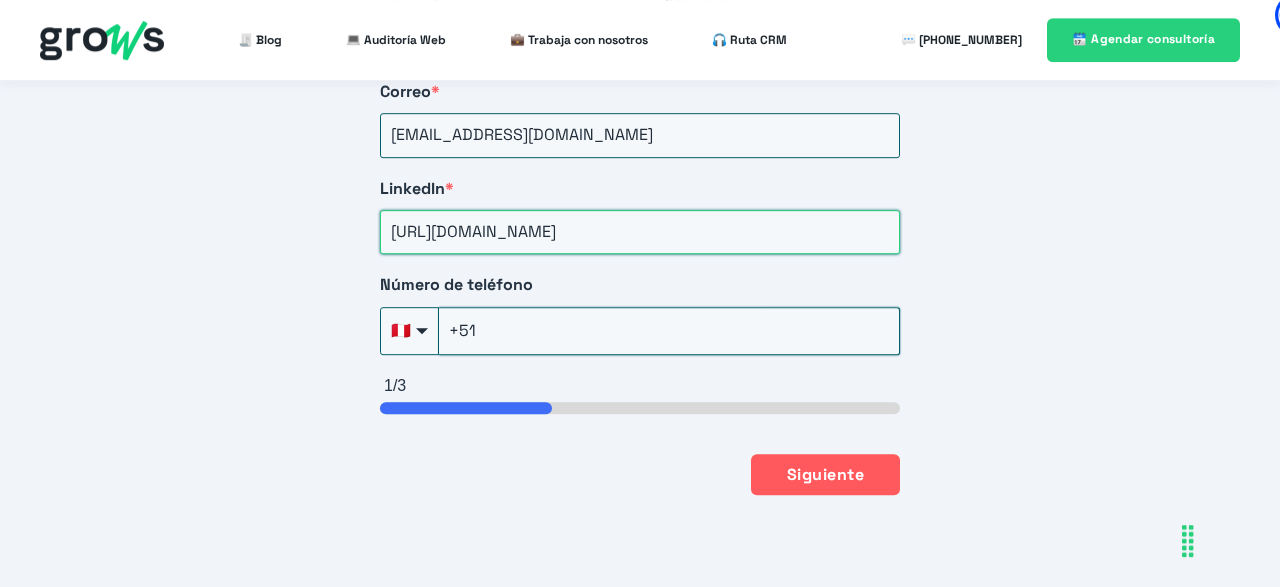 type on "[URL][DOMAIN_NAME]" 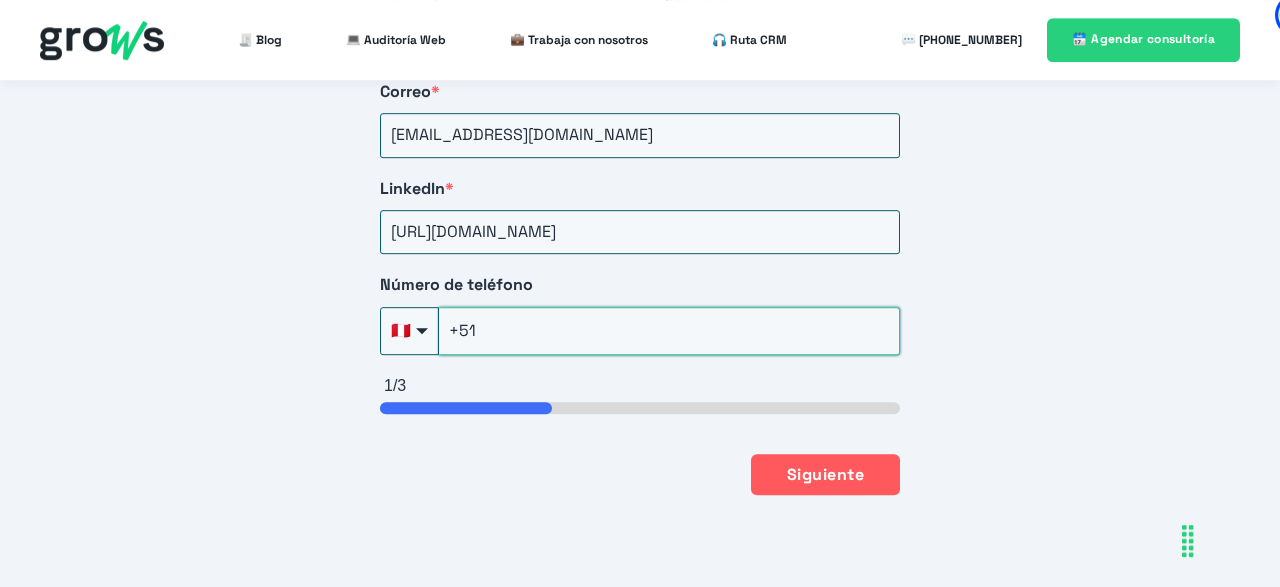 click on "+51" at bounding box center (669, 331) 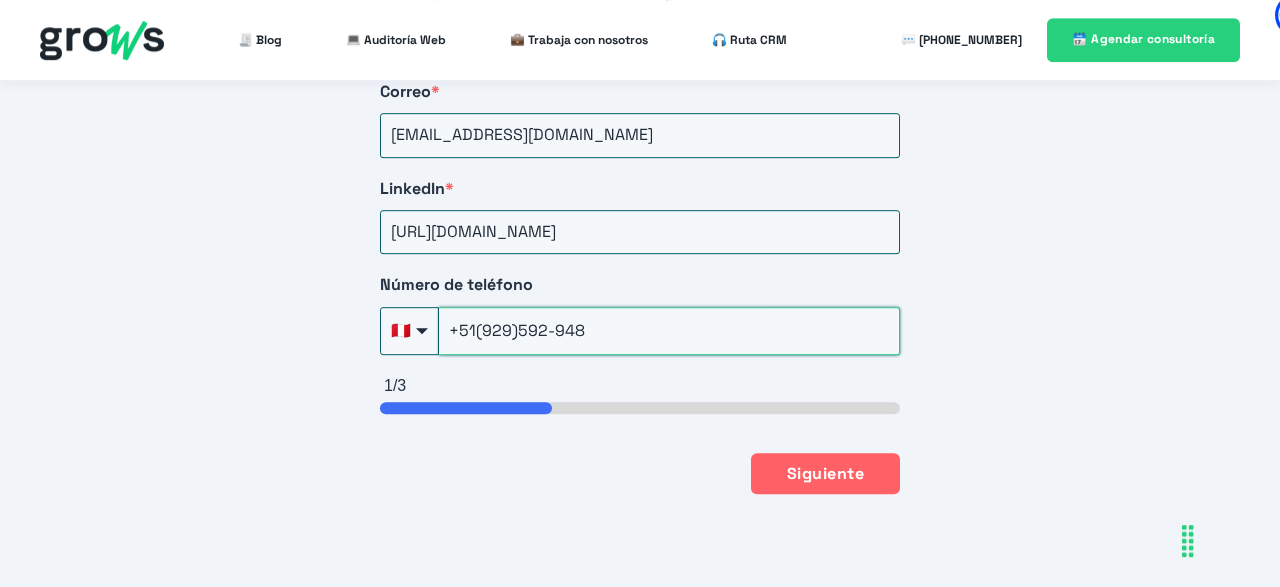 type on "+51(929)592-948" 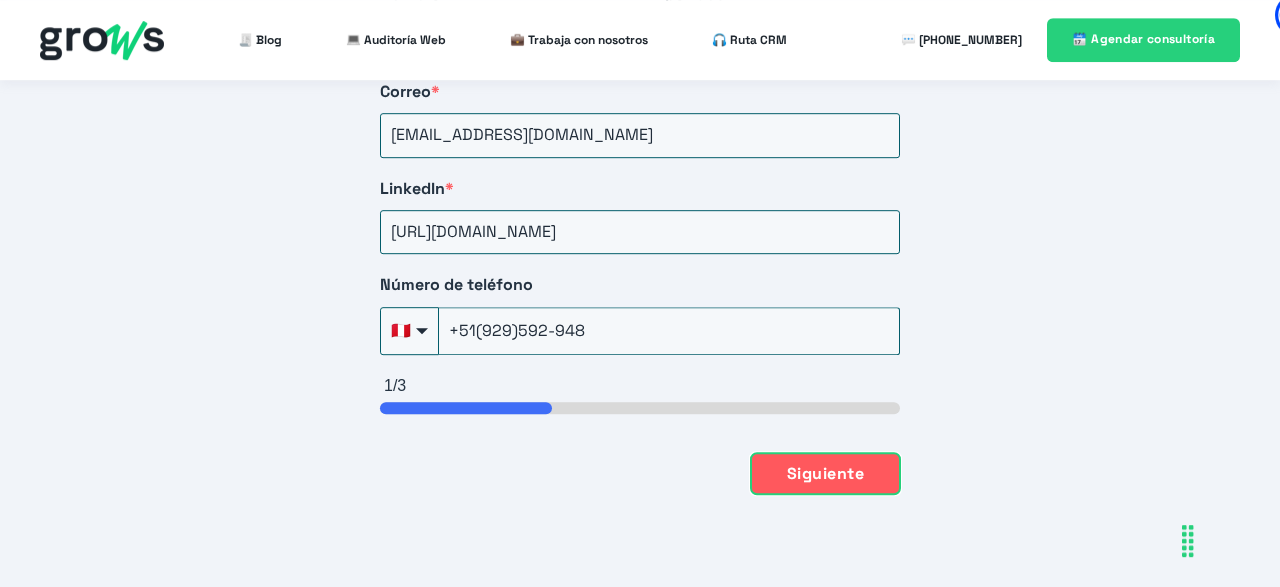 click on "Siguiente" at bounding box center (825, 474) 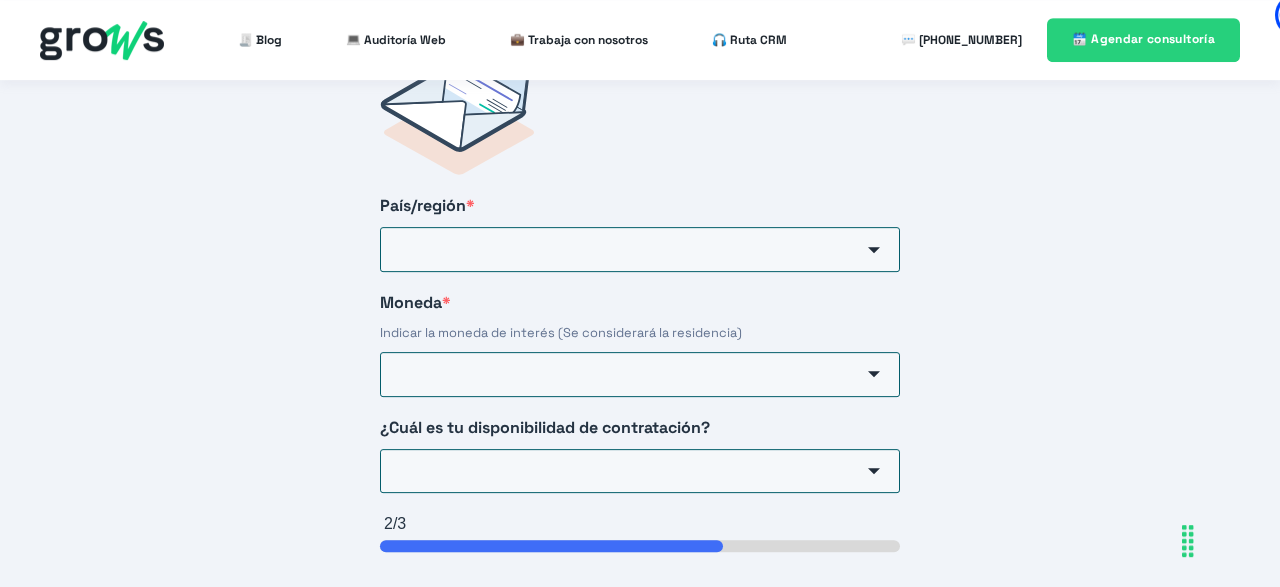 scroll, scrollTop: 3186, scrollLeft: 0, axis: vertical 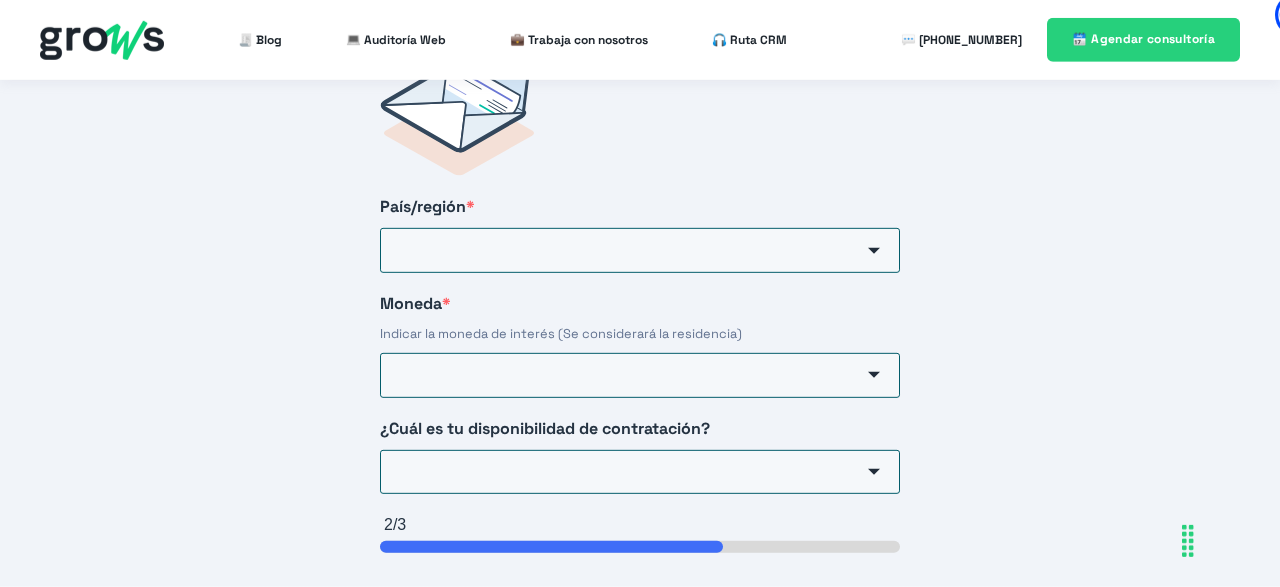 click on "País/región * [GEOGRAPHIC_DATA] [GEOGRAPHIC_DATA] [GEOGRAPHIC_DATA] [GEOGRAPHIC_DATA] [GEOGRAPHIC_DATA] [GEOGRAPHIC_DATA] [GEOGRAPHIC_DATA] [GEOGRAPHIC_DATA] [GEOGRAPHIC_DATA] [GEOGRAPHIC_DATA] [GEOGRAPHIC_DATA] [GEOGRAPHIC_DATA] [GEOGRAPHIC_DATA] [GEOGRAPHIC_DATA] [GEOGRAPHIC_DATA] [GEOGRAPHIC_DATA] [GEOGRAPHIC_DATA] [GEOGRAPHIC_DATA] [GEOGRAPHIC_DATA] [GEOGRAPHIC_DATA] [GEOGRAPHIC_DATA] [GEOGRAPHIC_DATA] [GEOGRAPHIC_DATA] [GEOGRAPHIC_DATA][PERSON_NAME][GEOGRAPHIC_DATA] [GEOGRAPHIC_DATA] [GEOGRAPHIC_DATA] [GEOGRAPHIC_DATA] [GEOGRAPHIC_DATA] [GEOGRAPHIC_DATA] [GEOGRAPHIC_DATA] [GEOGRAPHIC_DATA] [GEOGRAPHIC_DATA] [GEOGRAPHIC_DATA] [GEOGRAPHIC_DATA] [GEOGRAPHIC_DATA] [GEOGRAPHIC_DATA] [GEOGRAPHIC_DATA] [GEOGRAPHIC_DATA] [GEOGRAPHIC_DATA] [GEOGRAPHIC_DATA] [GEOGRAPHIC_DATA] [GEOGRAPHIC_DATA] [GEOGRAPHIC_DATA] [GEOGRAPHIC_DATA] [GEOGRAPHIC_DATA] [GEOGRAPHIC_DATA] [GEOGRAPHIC_DATA] [GEOGRAPHIC_DATA] [GEOGRAPHIC_DATA] [PERSON_NAME][GEOGRAPHIC_DATA] [PERSON_NAME][GEOGRAPHIC_DATA] [PERSON_NAME] [PERSON_NAME][GEOGRAPHIC_DATA] [GEOGRAPHIC_DATA] [GEOGRAPHIC_DATA] [GEOGRAPHIC_DATA] [GEOGRAPHIC_DATA] [GEOGRAPHIC_DATA] [GEOGRAPHIC_DATA] [GEOGRAPHIC_DATA] [GEOGRAPHIC_DATA] [GEOGRAPHIC_DATA][PERSON_NAME] [GEOGRAPHIC_DATA] [GEOGRAPHIC_DATA] [GEOGRAPHIC_DATA] [GEOGRAPHIC_DATA] [GEOGRAPHIC_DATA] [GEOGRAPHIC_DATA] [GEOGRAPHIC_DATA] [GEOGRAPHIC_DATA] [GEOGRAPHIC_DATA] [GEOGRAPHIC_DATA] [GEOGRAPHIC_DATA] [GEOGRAPHIC_DATA] [GEOGRAPHIC_DATA] [GEOGRAPHIC_DATA] [GEOGRAPHIC_DATA] [GEOGRAPHIC_DATA] [US_STATE] [US_STATE] [GEOGRAPHIC_DATA] y las [GEOGRAPHIC_DATA] del sur [GEOGRAPHIC_DATA] [GEOGRAPHIC_DATA] [GEOGRAPHIC_DATA] [GEOGRAPHIC_DATA] [GEOGRAPHIC_DATA] [GEOGRAPHIC_DATA] [US_STATE] [GEOGRAPHIC_DATA] [GEOGRAPHIC_DATA] [GEOGRAPHIC_DATA][PERSON_NAME][GEOGRAPHIC_DATA] [GEOGRAPHIC_DATA] [GEOGRAPHIC_DATA] [GEOGRAPHIC_DATA] [GEOGRAPHIC_DATA] [GEOGRAPHIC_DATA] [GEOGRAPHIC_DATA] [GEOGRAPHIC_DATA] [GEOGRAPHIC_DATA] [GEOGRAPHIC_DATA] [GEOGRAPHIC_DATA] [GEOGRAPHIC_DATA] [GEOGRAPHIC_DATA] [GEOGRAPHIC_DATA][PERSON_NAME][GEOGRAPHIC_DATA]" at bounding box center (640, 234) 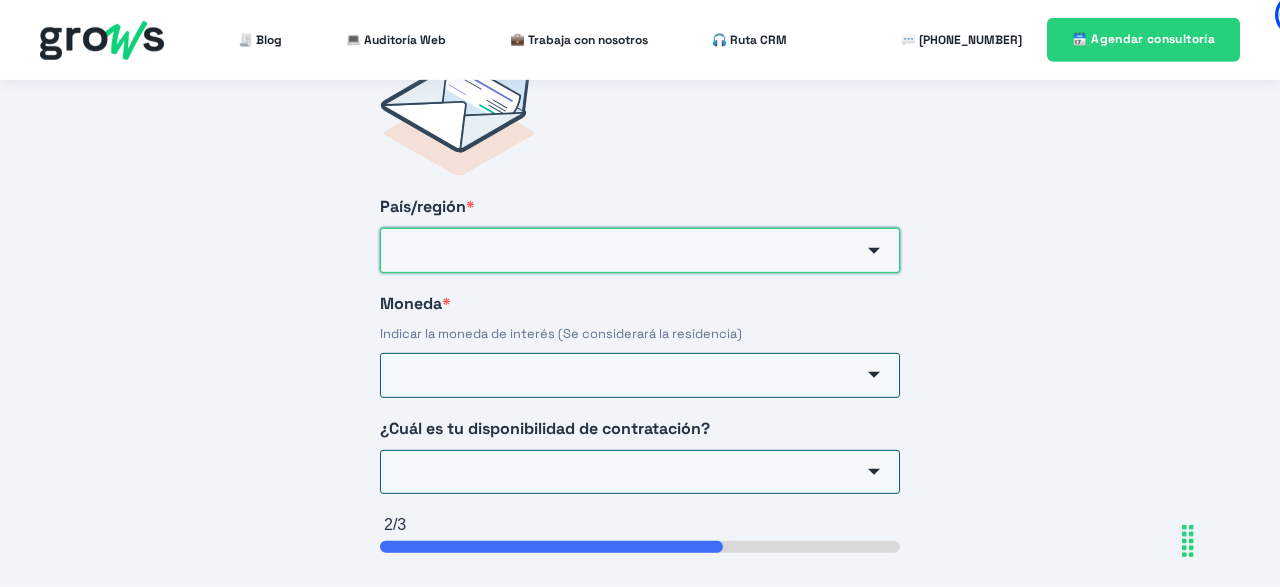click on "País/región *" at bounding box center (640, 250) 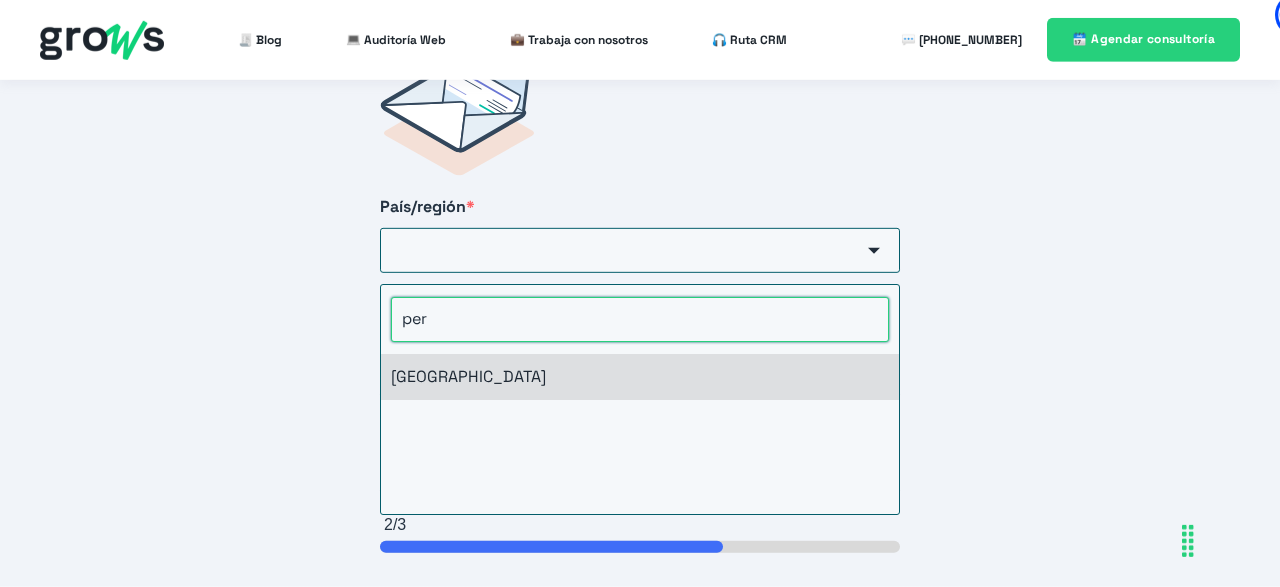 type on "per" 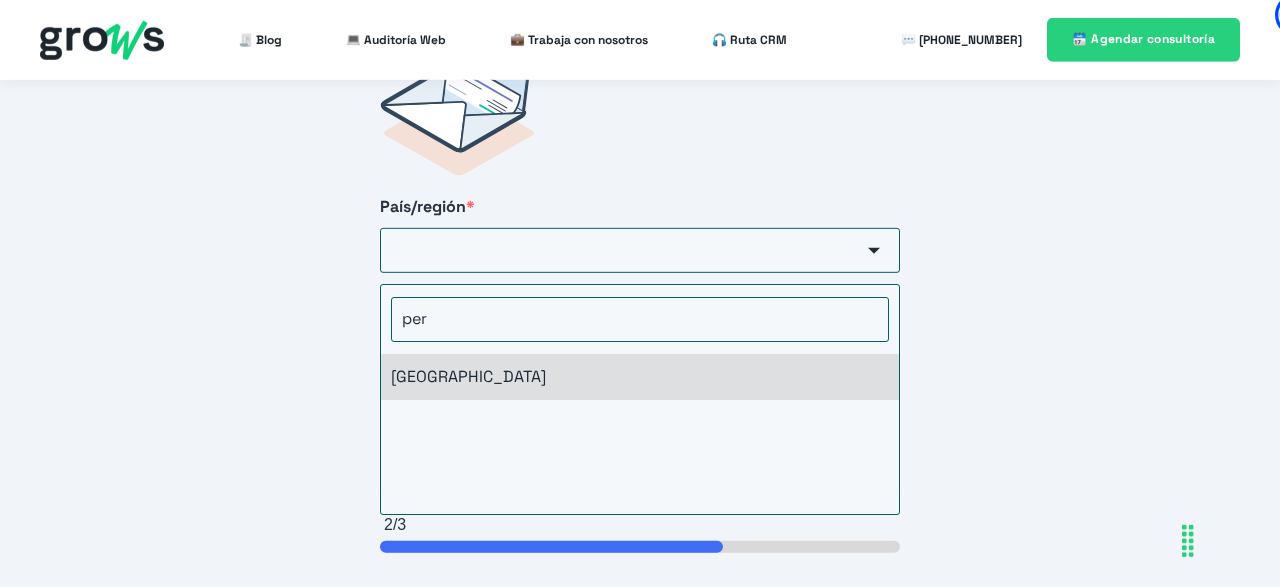 click on "[GEOGRAPHIC_DATA]" at bounding box center (640, 377) 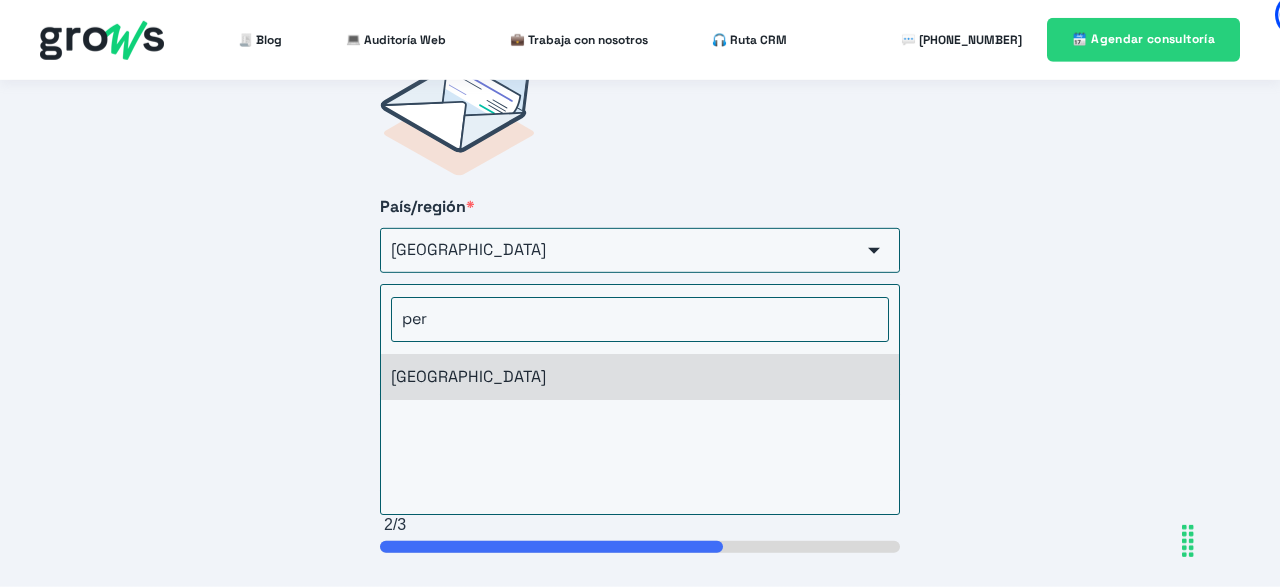 type on "[GEOGRAPHIC_DATA]" 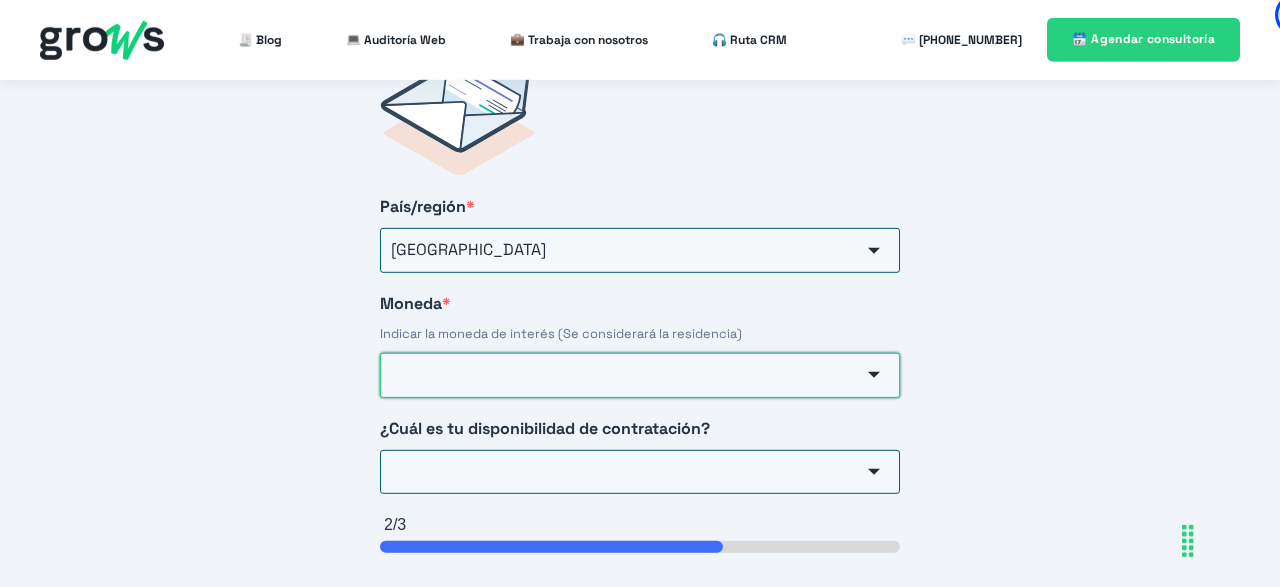 click on "Moneda *" at bounding box center [640, 375] 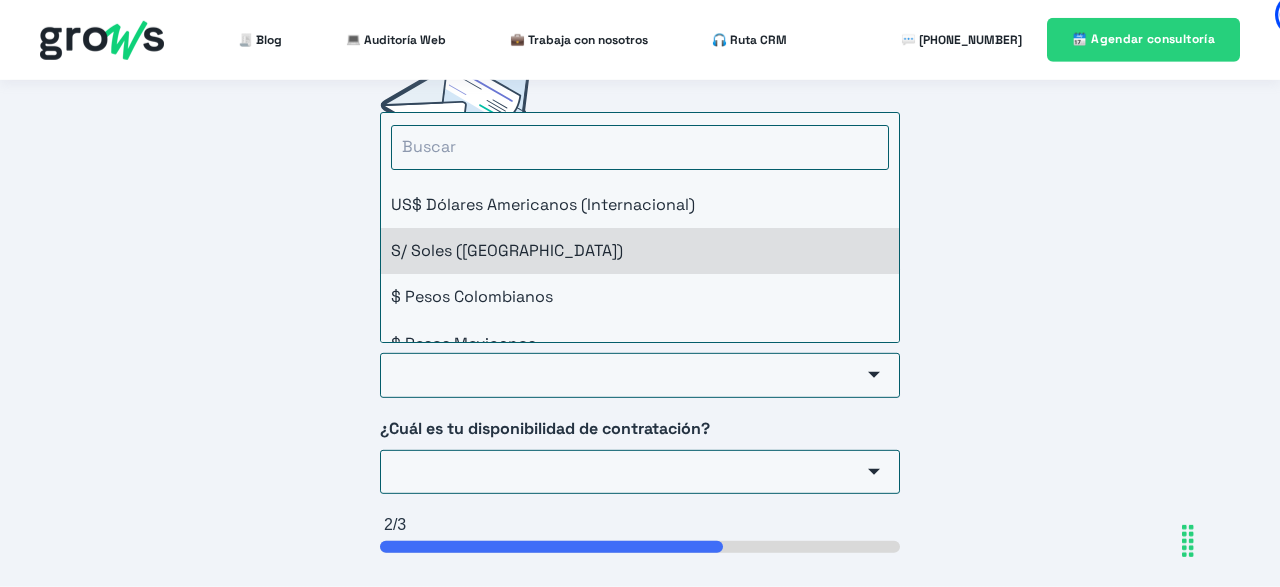 click on "S/ Soles ([GEOGRAPHIC_DATA])" at bounding box center (640, 251) 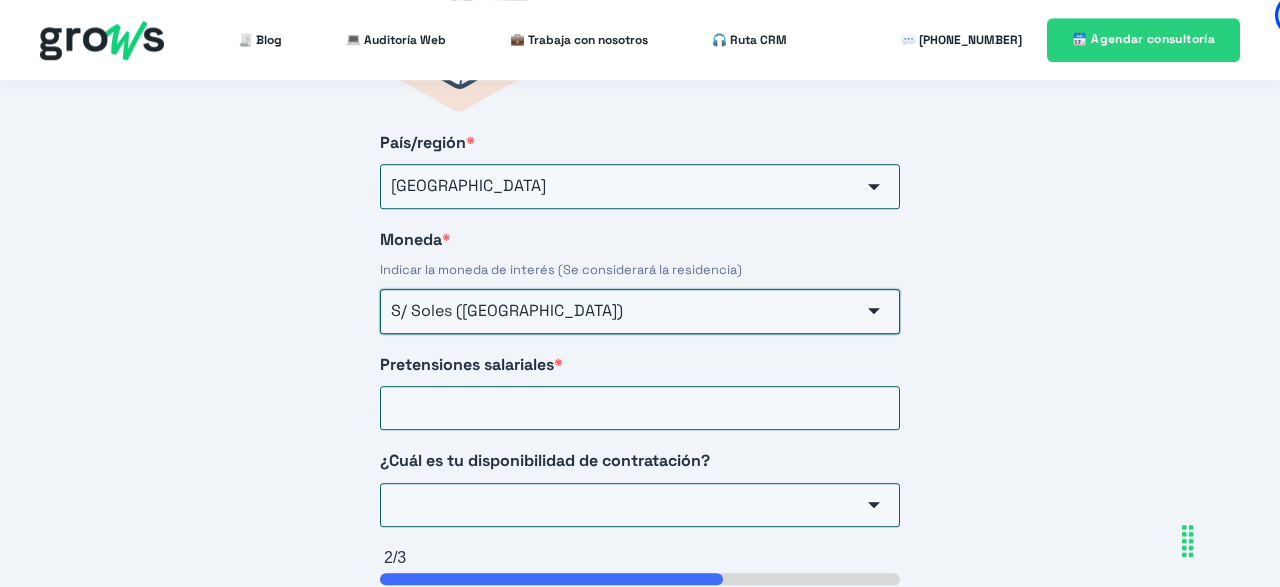 scroll, scrollTop: 3253, scrollLeft: 0, axis: vertical 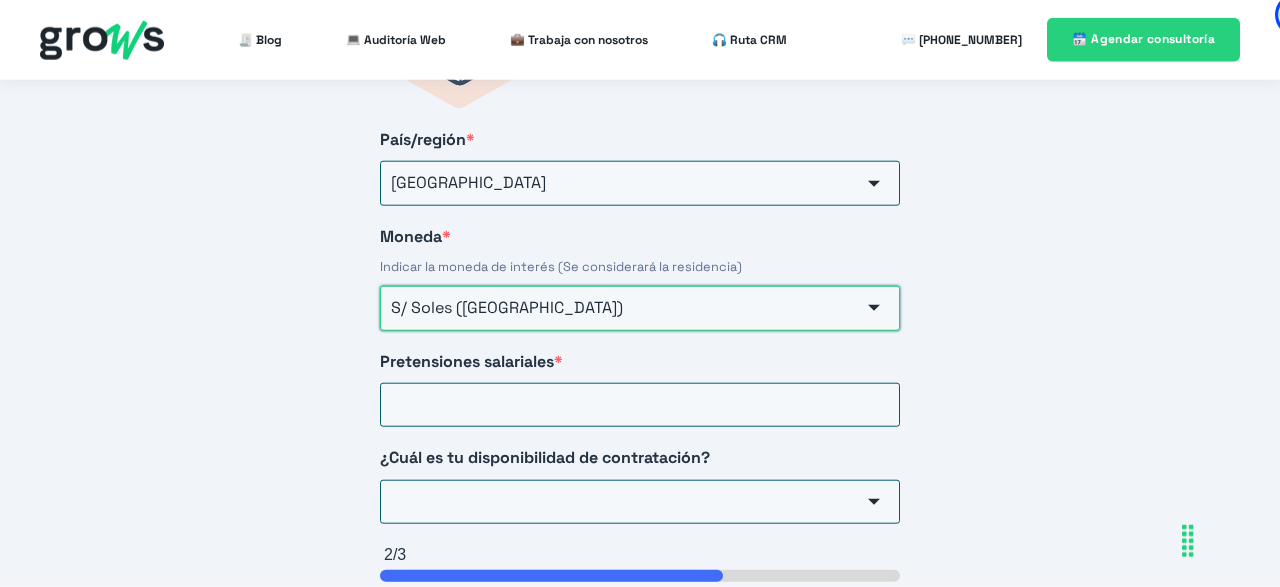 click on "S/ Soles ([GEOGRAPHIC_DATA])" at bounding box center (640, 308) 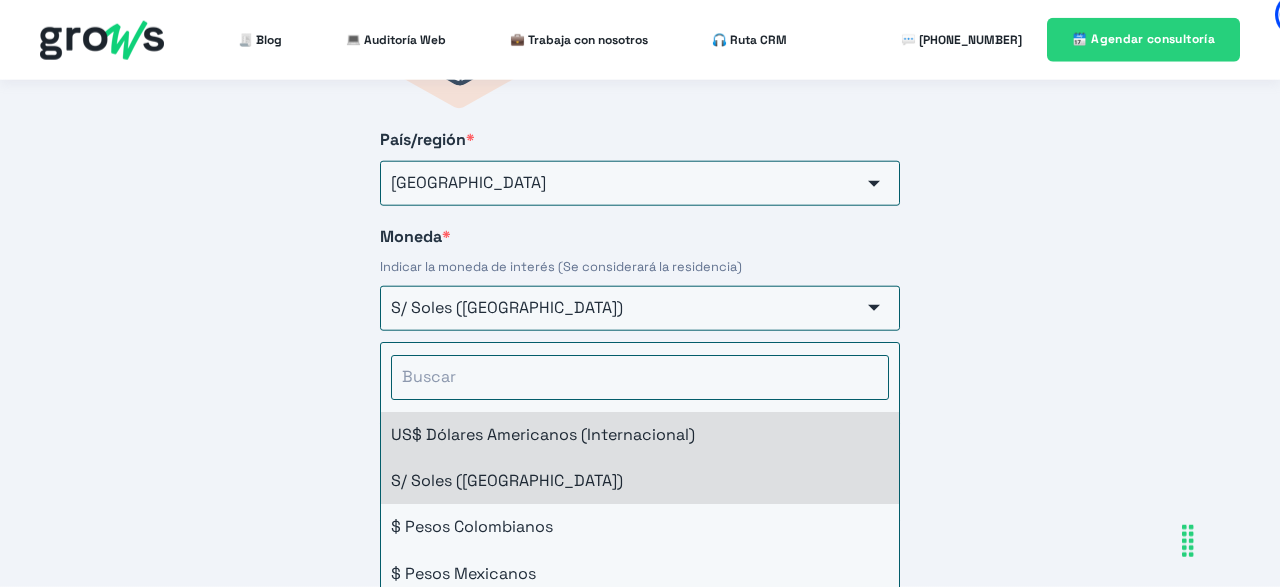 click on "US$ Dólares Americanos (Internacional)" at bounding box center [640, 435] 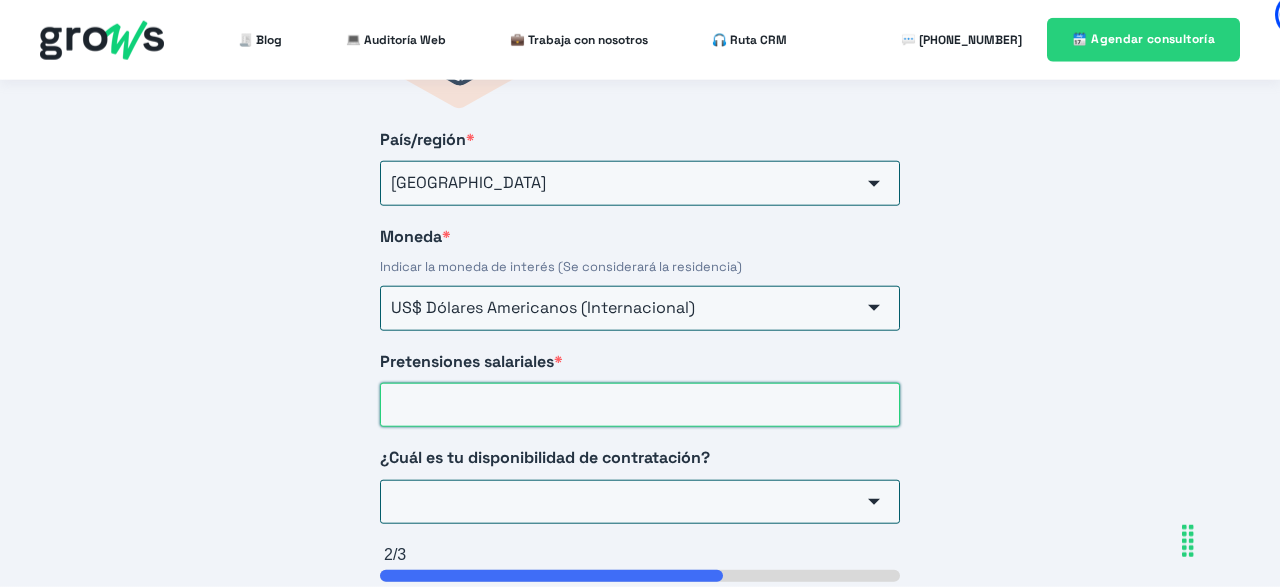 click on "Pretensiones salariales *" at bounding box center [640, 405] 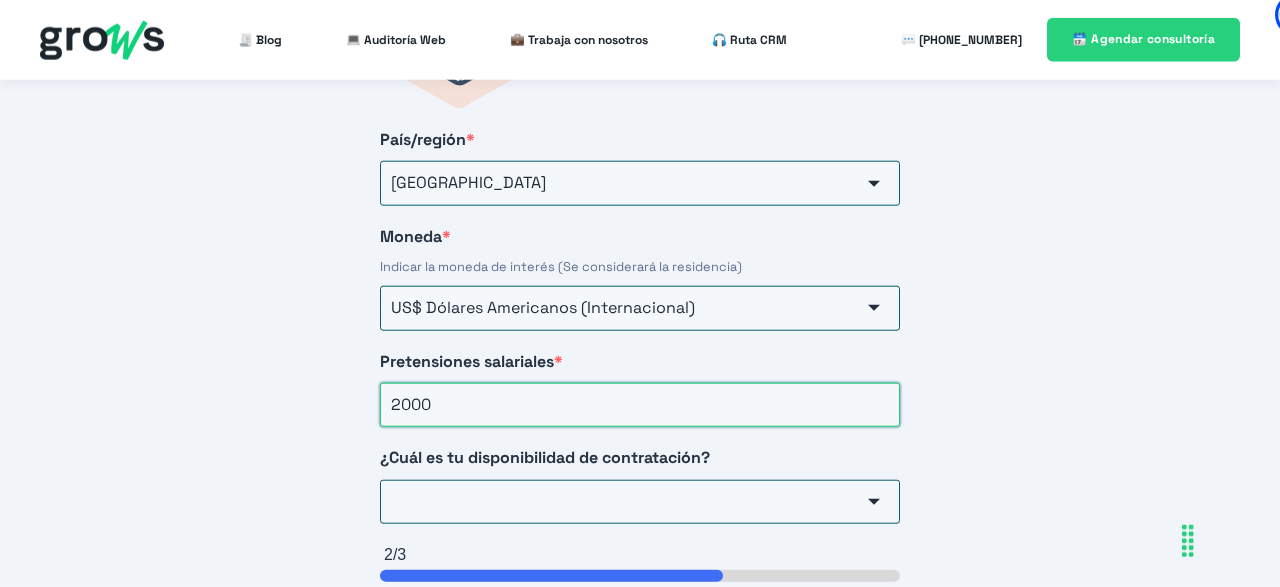 scroll, scrollTop: 3355, scrollLeft: 0, axis: vertical 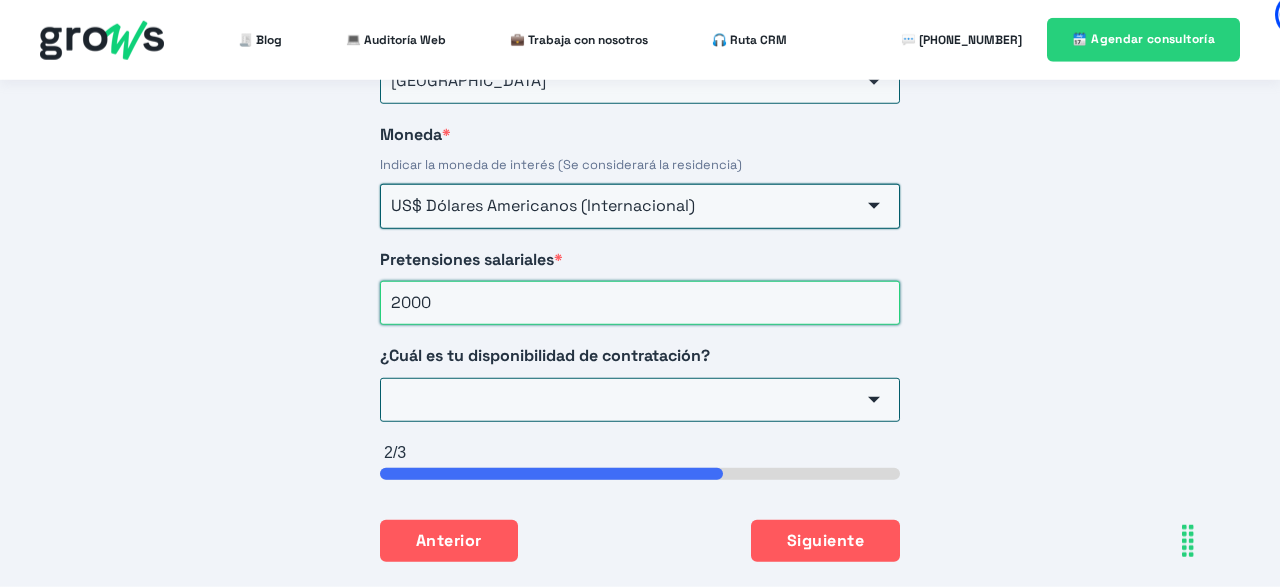 type on "2000" 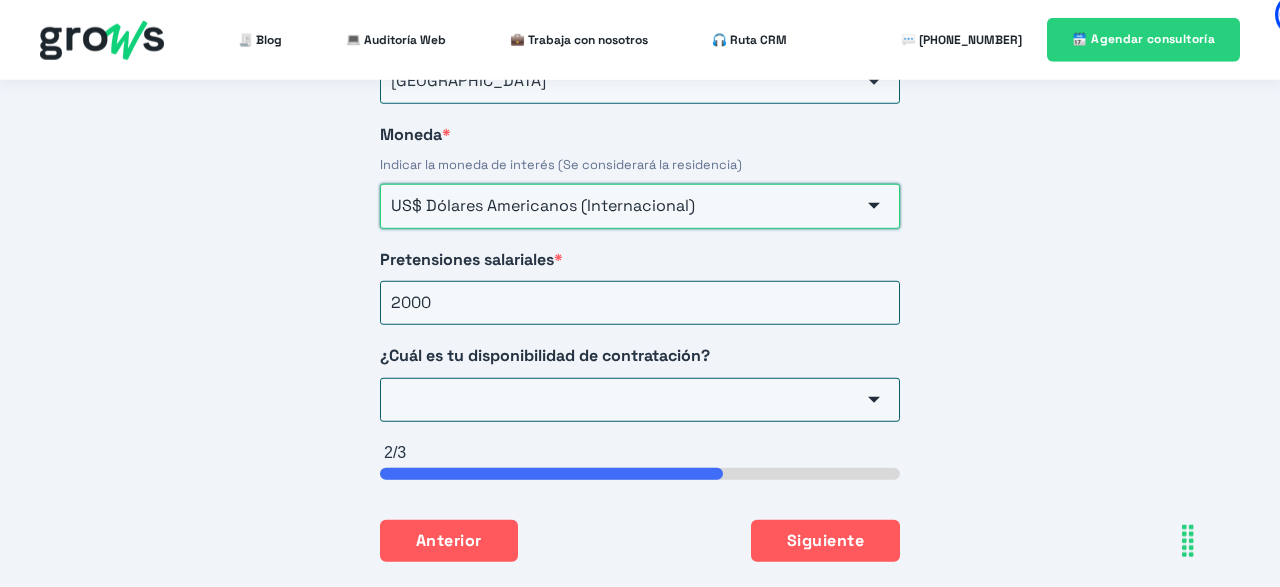 click on "US$ Dólares Americanos (Internacional)" at bounding box center [640, 206] 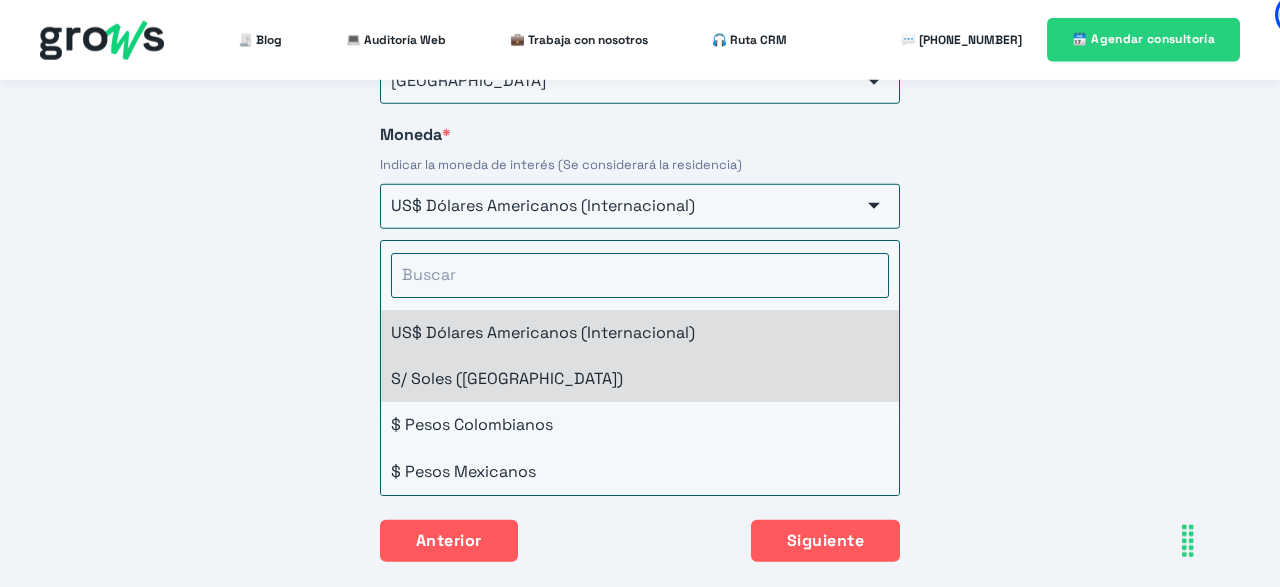 click on "S/ Soles ([GEOGRAPHIC_DATA])" at bounding box center (640, 379) 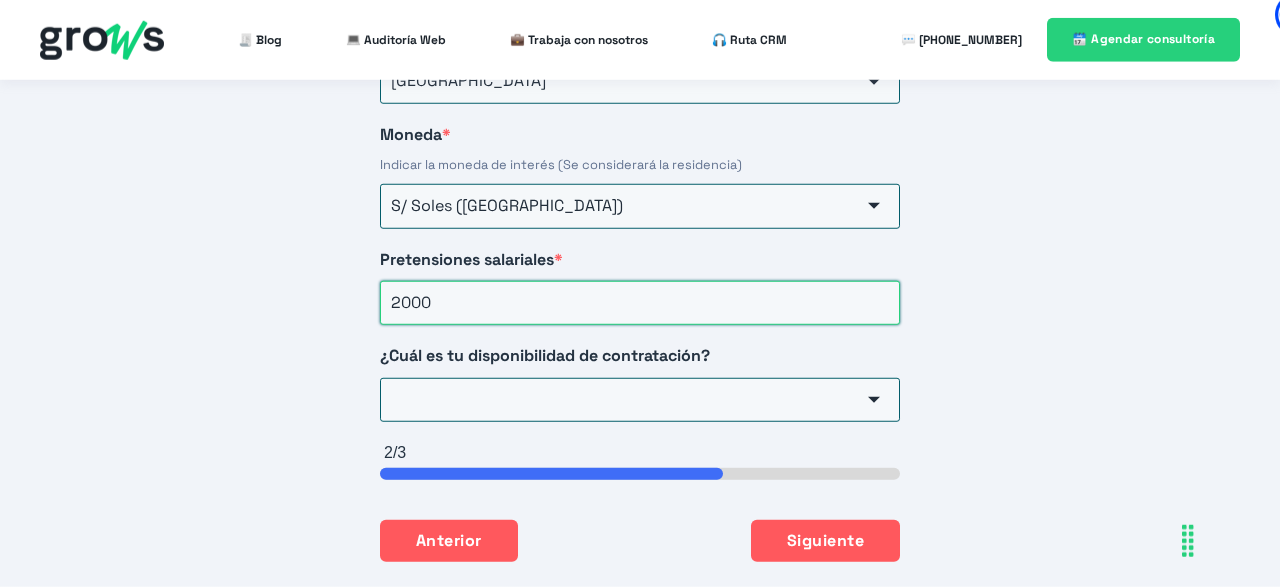 drag, startPoint x: 485, startPoint y: 277, endPoint x: 321, endPoint y: 278, distance: 164.00305 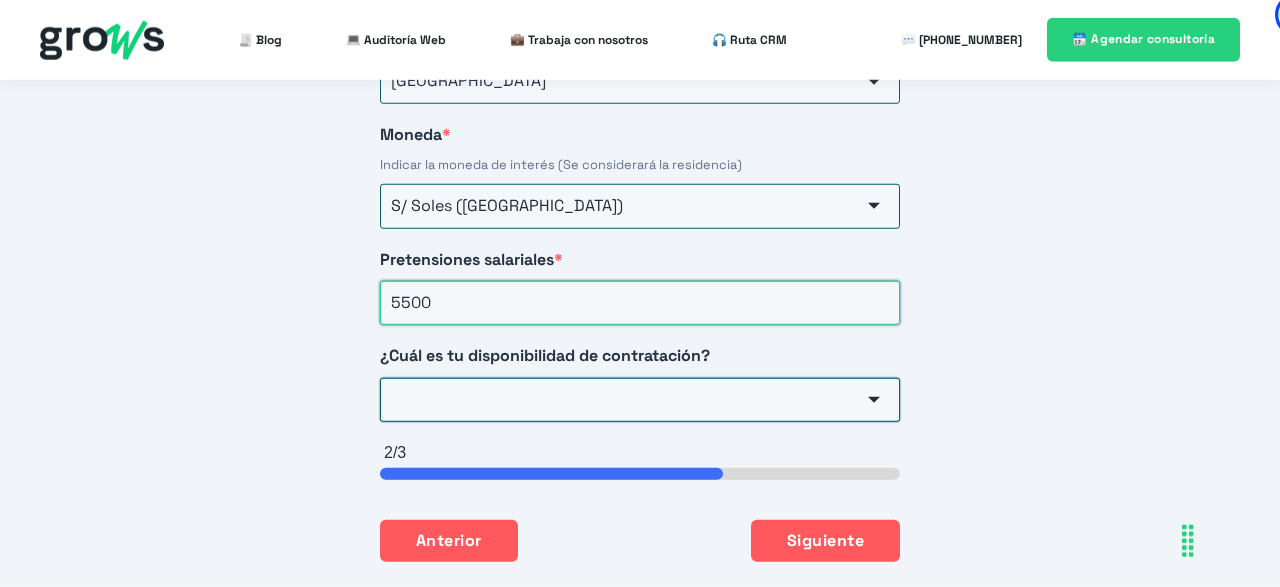 type on "5500" 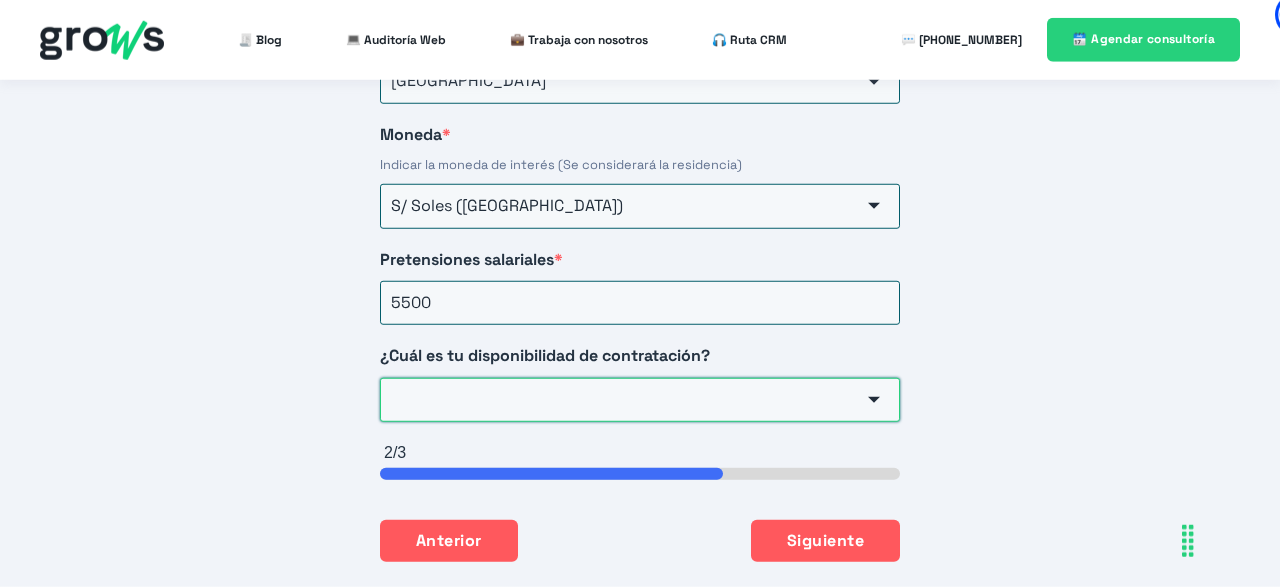 click on "¿Cuál es tu disponibilidad de contratación?" at bounding box center (640, 400) 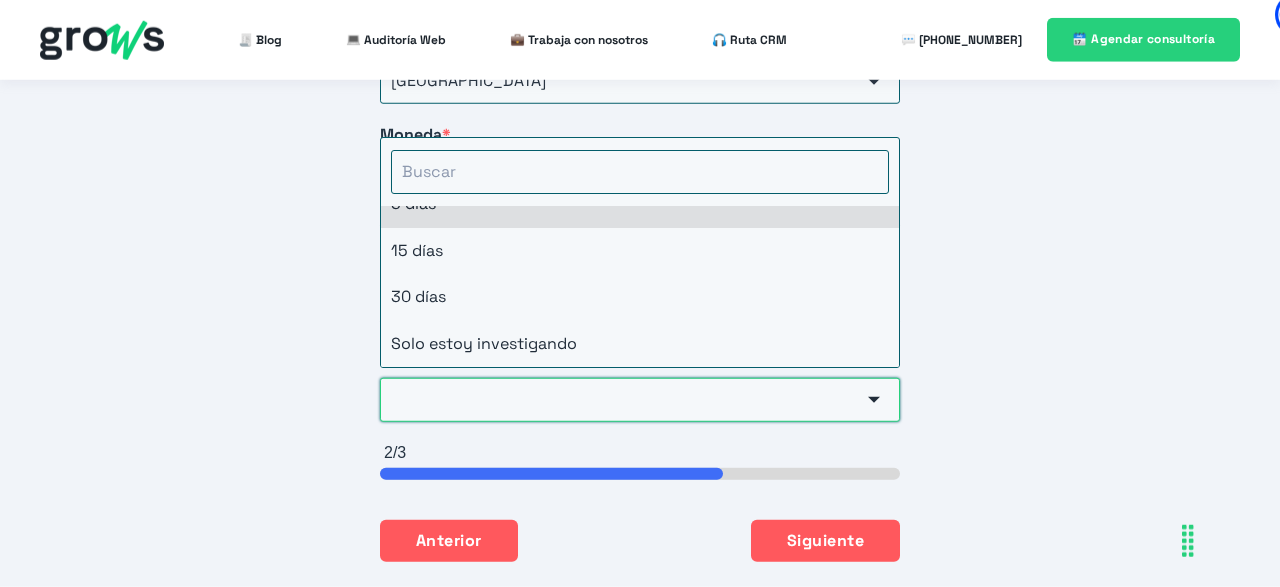 scroll, scrollTop: 0, scrollLeft: 0, axis: both 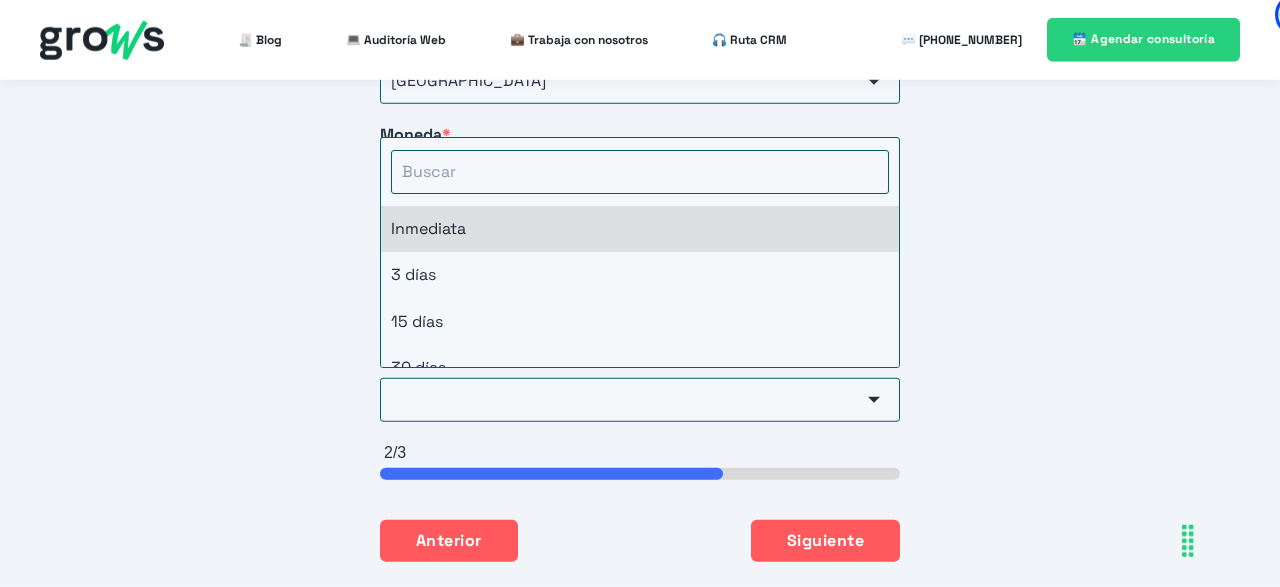 click on "Inmediata" at bounding box center (640, 229) 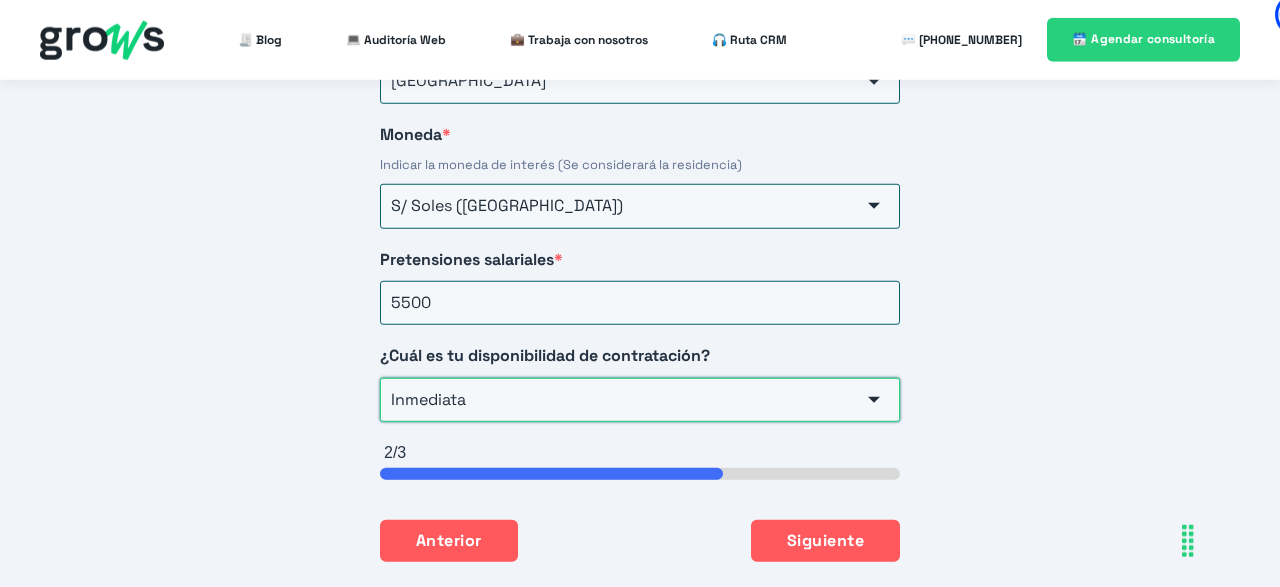 click on "Inmediata" at bounding box center (640, 400) 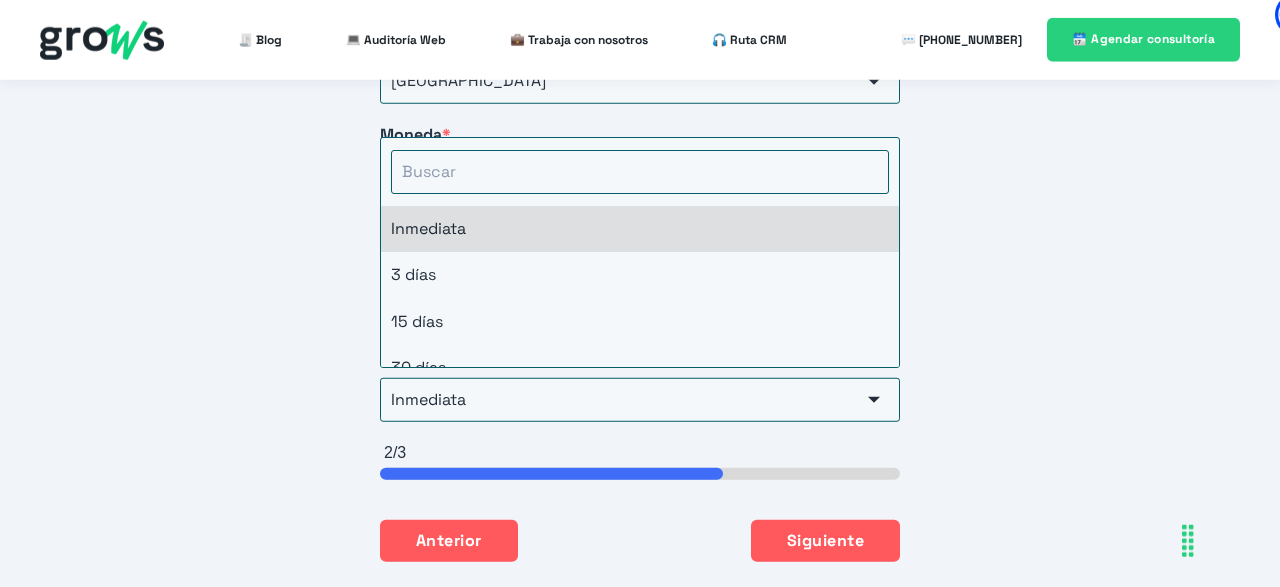 click on "Inmediata" at bounding box center [640, 229] 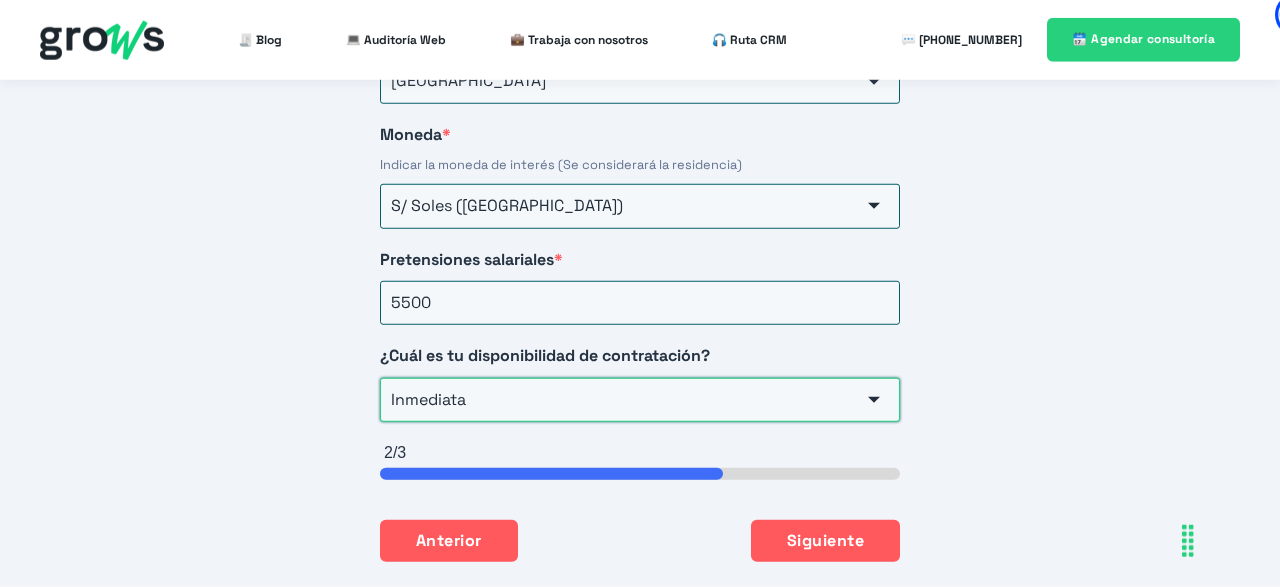 click on "Inmediata" at bounding box center (640, 400) 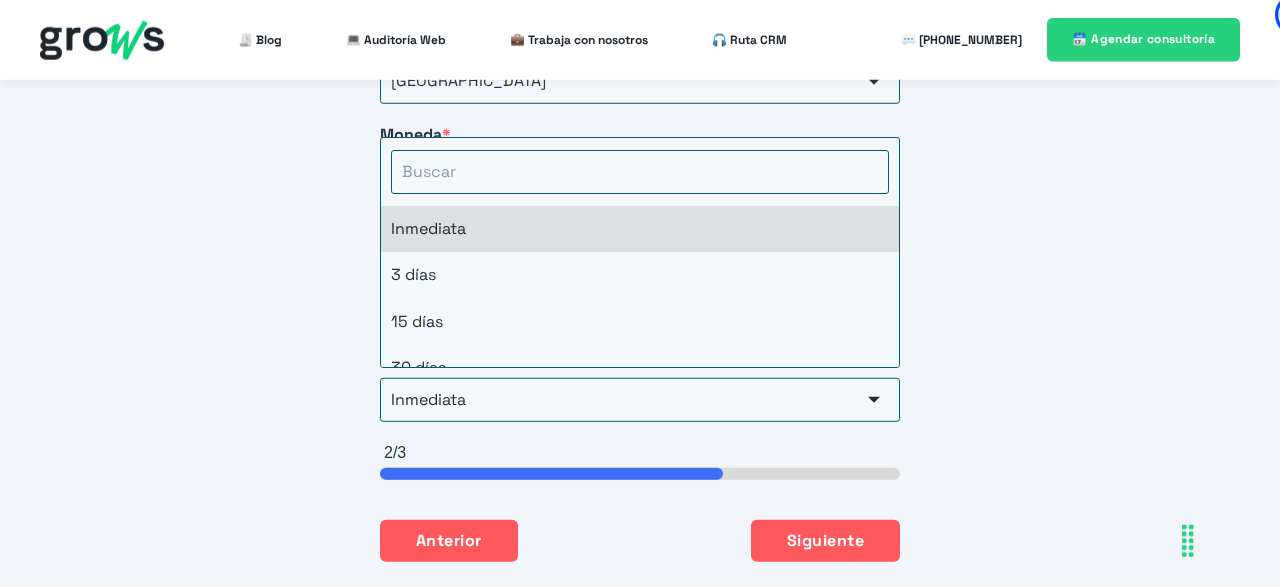 click on "Inmediata" at bounding box center [640, 229] 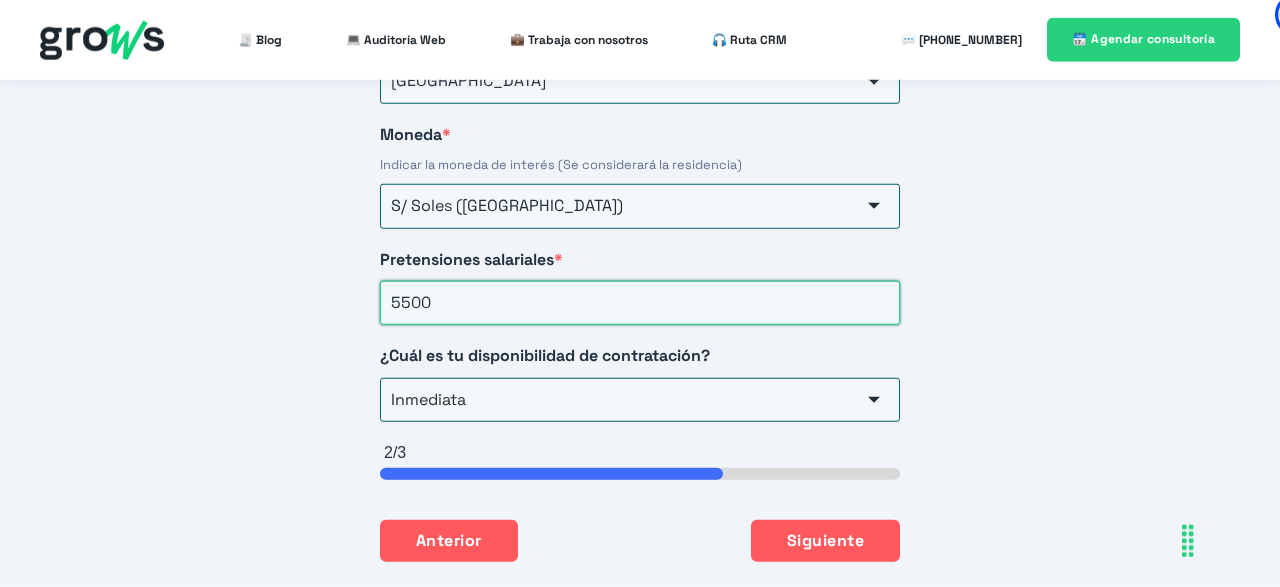 drag, startPoint x: 411, startPoint y: 293, endPoint x: 363, endPoint y: 294, distance: 48.010414 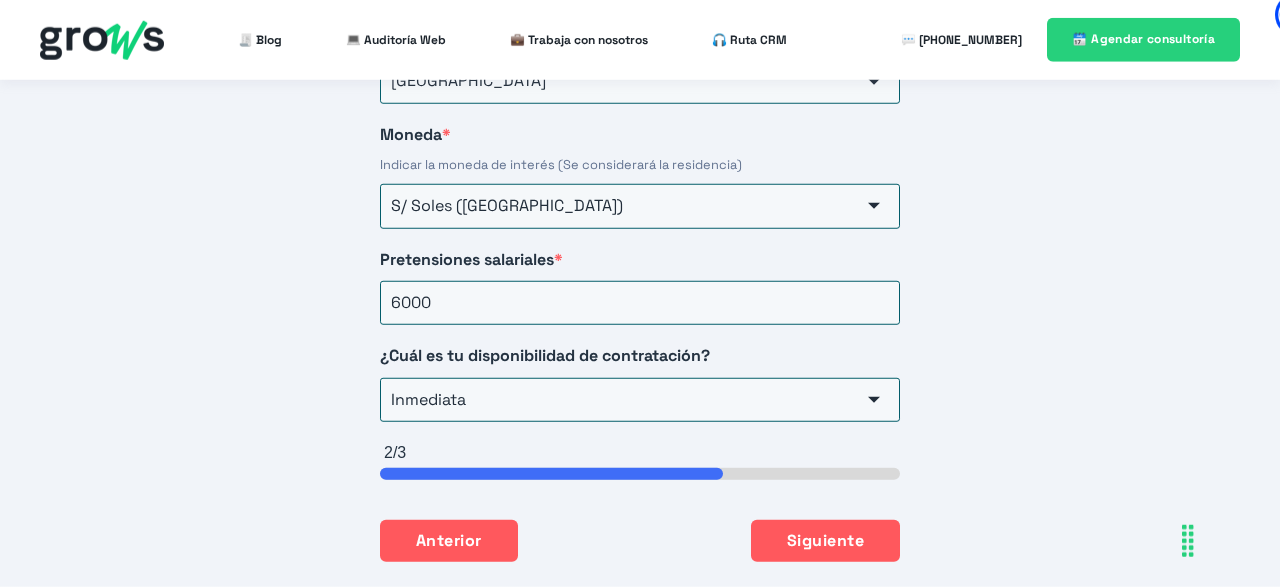 click on "País/región * [GEOGRAPHIC_DATA] [GEOGRAPHIC_DATA] [GEOGRAPHIC_DATA] [GEOGRAPHIC_DATA] [GEOGRAPHIC_DATA] [GEOGRAPHIC_DATA] [GEOGRAPHIC_DATA] [GEOGRAPHIC_DATA] [GEOGRAPHIC_DATA] [GEOGRAPHIC_DATA] [GEOGRAPHIC_DATA] [GEOGRAPHIC_DATA] [GEOGRAPHIC_DATA] [GEOGRAPHIC_DATA] [GEOGRAPHIC_DATA] [GEOGRAPHIC_DATA] [GEOGRAPHIC_DATA] [GEOGRAPHIC_DATA] [GEOGRAPHIC_DATA] [GEOGRAPHIC_DATA] [GEOGRAPHIC_DATA] [GEOGRAPHIC_DATA] [GEOGRAPHIC_DATA] [GEOGRAPHIC_DATA] [GEOGRAPHIC_DATA][PERSON_NAME][GEOGRAPHIC_DATA] [GEOGRAPHIC_DATA] [GEOGRAPHIC_DATA] [GEOGRAPHIC_DATA] [GEOGRAPHIC_DATA] [GEOGRAPHIC_DATA] [GEOGRAPHIC_DATA] [GEOGRAPHIC_DATA] [GEOGRAPHIC_DATA] [GEOGRAPHIC_DATA] [GEOGRAPHIC_DATA] [GEOGRAPHIC_DATA] [GEOGRAPHIC_DATA] [GEOGRAPHIC_DATA] [GEOGRAPHIC_DATA] [GEOGRAPHIC_DATA] [GEOGRAPHIC_DATA] [GEOGRAPHIC_DATA] [GEOGRAPHIC_DATA] [GEOGRAPHIC_DATA] [GEOGRAPHIC_DATA] [GEOGRAPHIC_DATA] [GEOGRAPHIC_DATA] [GEOGRAPHIC_DATA] [GEOGRAPHIC_DATA] [GEOGRAPHIC_DATA] [PERSON_NAME][GEOGRAPHIC_DATA] [PERSON_NAME][GEOGRAPHIC_DATA] [PERSON_NAME] [PERSON_NAME][GEOGRAPHIC_DATA] [GEOGRAPHIC_DATA] [GEOGRAPHIC_DATA] [GEOGRAPHIC_DATA] [GEOGRAPHIC_DATA] [GEOGRAPHIC_DATA] [GEOGRAPHIC_DATA] [GEOGRAPHIC_DATA] [GEOGRAPHIC_DATA] [GEOGRAPHIC_DATA][PERSON_NAME] [GEOGRAPHIC_DATA] [GEOGRAPHIC_DATA] [GEOGRAPHIC_DATA] [GEOGRAPHIC_DATA] [GEOGRAPHIC_DATA] [GEOGRAPHIC_DATA] [GEOGRAPHIC_DATA] [GEOGRAPHIC_DATA] [GEOGRAPHIC_DATA] [GEOGRAPHIC_DATA] [GEOGRAPHIC_DATA] [GEOGRAPHIC_DATA] [GEOGRAPHIC_DATA] [GEOGRAPHIC_DATA] [GEOGRAPHIC_DATA] [GEOGRAPHIC_DATA] [US_STATE] [US_STATE][GEOGRAPHIC_DATA] y las [GEOGRAPHIC_DATA] [GEOGRAPHIC_DATA] [GEOGRAPHIC_DATA] [GEOGRAPHIC_DATA] [GEOGRAPHIC_DATA] [GEOGRAPHIC_DATA] [GEOGRAPHIC_DATA] [US_STATE] [GEOGRAPHIC_DATA] [GEOGRAPHIC_DATA] [GEOGRAPHIC_DATA][PERSON_NAME][GEOGRAPHIC_DATA] [GEOGRAPHIC_DATA] [GEOGRAPHIC_DATA] [GEOGRAPHIC_DATA] [GEOGRAPHIC_DATA] [GEOGRAPHIC_DATA] [GEOGRAPHIC_DATA] [GEOGRAPHIC_DATA] [GEOGRAPHIC_DATA] [GEOGRAPHIC_DATA] [GEOGRAPHIC_DATA] [GEOGRAPHIC_DATA] [GEOGRAPHIC_DATA] [GEOGRAPHIC_DATA] *" at bounding box center [640, 224] 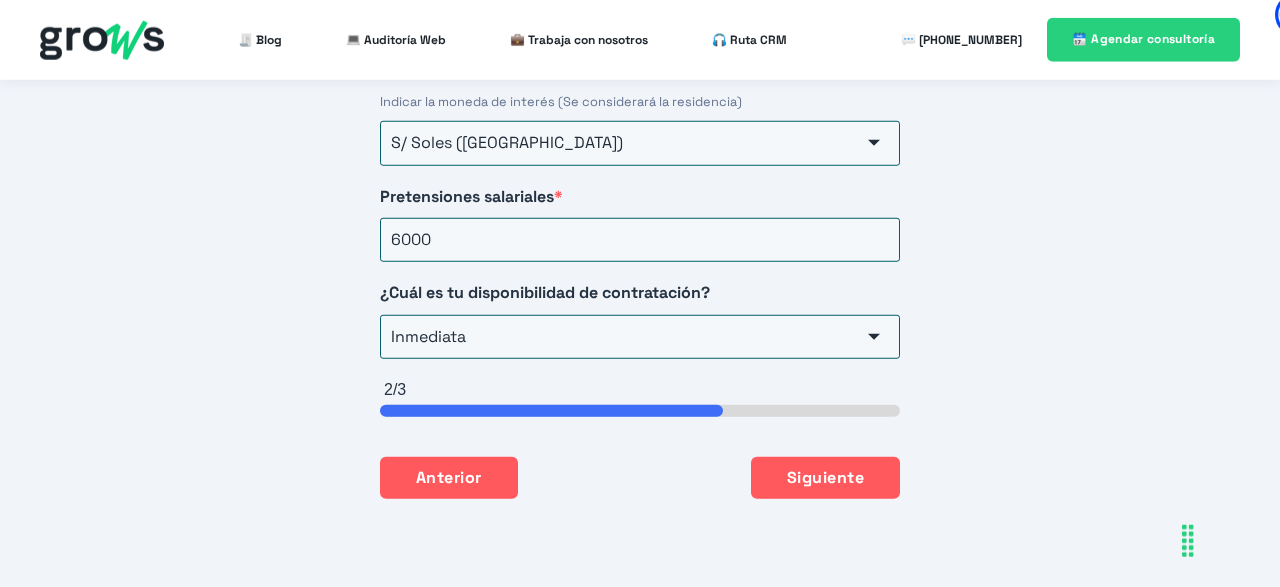 scroll, scrollTop: 3419, scrollLeft: 0, axis: vertical 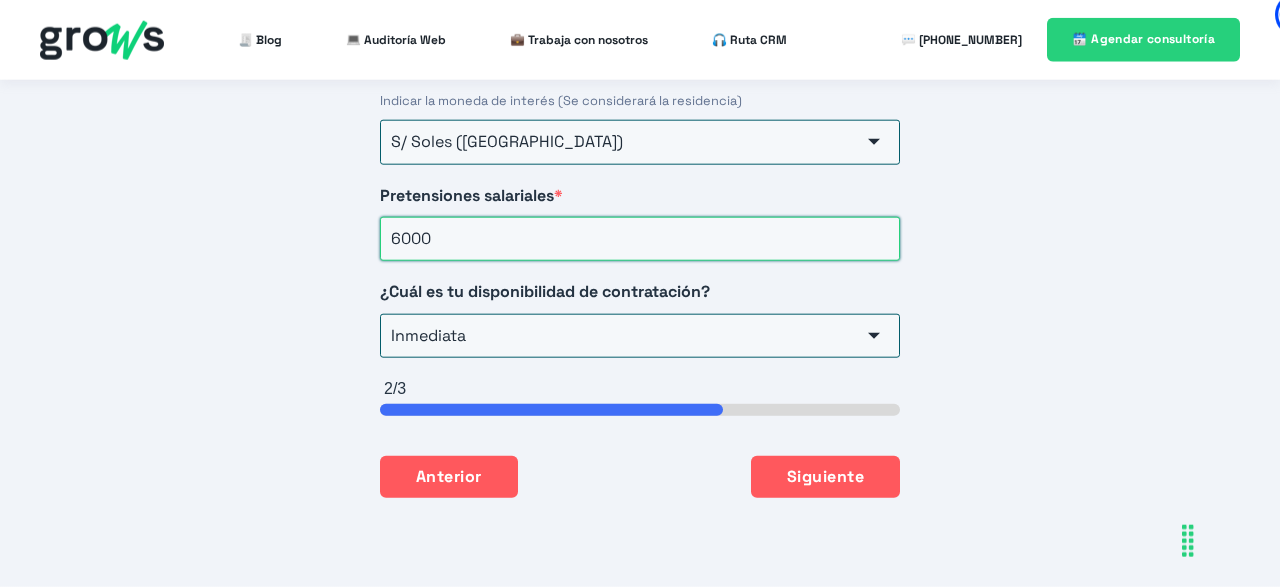 drag, startPoint x: 413, startPoint y: 227, endPoint x: 371, endPoint y: 230, distance: 42.107006 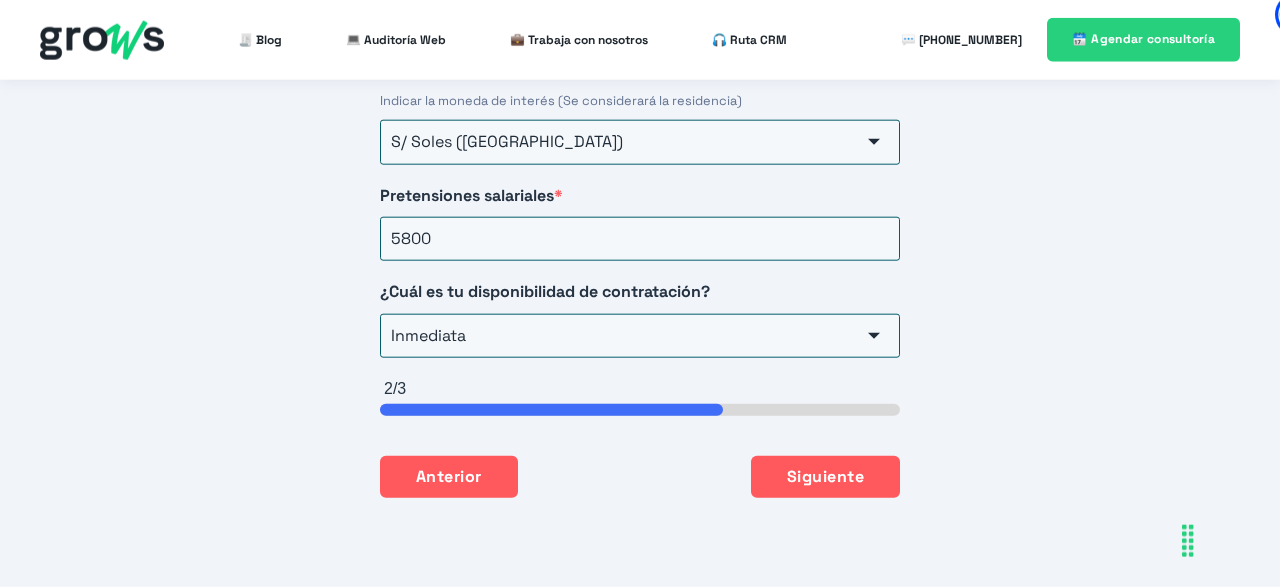 click on "País/región * [GEOGRAPHIC_DATA] [GEOGRAPHIC_DATA] [GEOGRAPHIC_DATA] [GEOGRAPHIC_DATA] [GEOGRAPHIC_DATA] [GEOGRAPHIC_DATA] [GEOGRAPHIC_DATA] [GEOGRAPHIC_DATA] [GEOGRAPHIC_DATA] [GEOGRAPHIC_DATA] [GEOGRAPHIC_DATA] [GEOGRAPHIC_DATA] [GEOGRAPHIC_DATA] [GEOGRAPHIC_DATA] [GEOGRAPHIC_DATA] [GEOGRAPHIC_DATA] [GEOGRAPHIC_DATA] [GEOGRAPHIC_DATA] [GEOGRAPHIC_DATA] [GEOGRAPHIC_DATA] [GEOGRAPHIC_DATA] [GEOGRAPHIC_DATA] [GEOGRAPHIC_DATA] [GEOGRAPHIC_DATA] [GEOGRAPHIC_DATA][PERSON_NAME][GEOGRAPHIC_DATA] [GEOGRAPHIC_DATA] [GEOGRAPHIC_DATA] [GEOGRAPHIC_DATA] [GEOGRAPHIC_DATA] [GEOGRAPHIC_DATA] [GEOGRAPHIC_DATA] [GEOGRAPHIC_DATA] [GEOGRAPHIC_DATA] [GEOGRAPHIC_DATA] [GEOGRAPHIC_DATA] [GEOGRAPHIC_DATA] [GEOGRAPHIC_DATA] [GEOGRAPHIC_DATA] [GEOGRAPHIC_DATA] [GEOGRAPHIC_DATA] [GEOGRAPHIC_DATA] [GEOGRAPHIC_DATA] [GEOGRAPHIC_DATA] [GEOGRAPHIC_DATA] [GEOGRAPHIC_DATA] [GEOGRAPHIC_DATA] [GEOGRAPHIC_DATA] [GEOGRAPHIC_DATA] [GEOGRAPHIC_DATA] [GEOGRAPHIC_DATA] [PERSON_NAME][GEOGRAPHIC_DATA] [PERSON_NAME][GEOGRAPHIC_DATA] [PERSON_NAME] [PERSON_NAME][GEOGRAPHIC_DATA] [GEOGRAPHIC_DATA] [GEOGRAPHIC_DATA] [GEOGRAPHIC_DATA] [GEOGRAPHIC_DATA] [GEOGRAPHIC_DATA] [GEOGRAPHIC_DATA] [GEOGRAPHIC_DATA] [GEOGRAPHIC_DATA] [GEOGRAPHIC_DATA][PERSON_NAME] [GEOGRAPHIC_DATA] [GEOGRAPHIC_DATA] [GEOGRAPHIC_DATA] [GEOGRAPHIC_DATA] [GEOGRAPHIC_DATA] [GEOGRAPHIC_DATA] [GEOGRAPHIC_DATA] [GEOGRAPHIC_DATA] [GEOGRAPHIC_DATA] [GEOGRAPHIC_DATA] [GEOGRAPHIC_DATA] [GEOGRAPHIC_DATA] [GEOGRAPHIC_DATA] [GEOGRAPHIC_DATA] [GEOGRAPHIC_DATA] [GEOGRAPHIC_DATA] [US_STATE] [US_STATE][GEOGRAPHIC_DATA] y las [GEOGRAPHIC_DATA] [GEOGRAPHIC_DATA] [GEOGRAPHIC_DATA] [GEOGRAPHIC_DATA] [GEOGRAPHIC_DATA] [GEOGRAPHIC_DATA] [GEOGRAPHIC_DATA] [US_STATE] [GEOGRAPHIC_DATA] [GEOGRAPHIC_DATA] [GEOGRAPHIC_DATA][PERSON_NAME][GEOGRAPHIC_DATA] [GEOGRAPHIC_DATA] [GEOGRAPHIC_DATA] [GEOGRAPHIC_DATA] [GEOGRAPHIC_DATA] [GEOGRAPHIC_DATA] [GEOGRAPHIC_DATA] [GEOGRAPHIC_DATA] [GEOGRAPHIC_DATA] [GEOGRAPHIC_DATA] [GEOGRAPHIC_DATA] [GEOGRAPHIC_DATA] [GEOGRAPHIC_DATA] [GEOGRAPHIC_DATA] *" at bounding box center [640, 160] 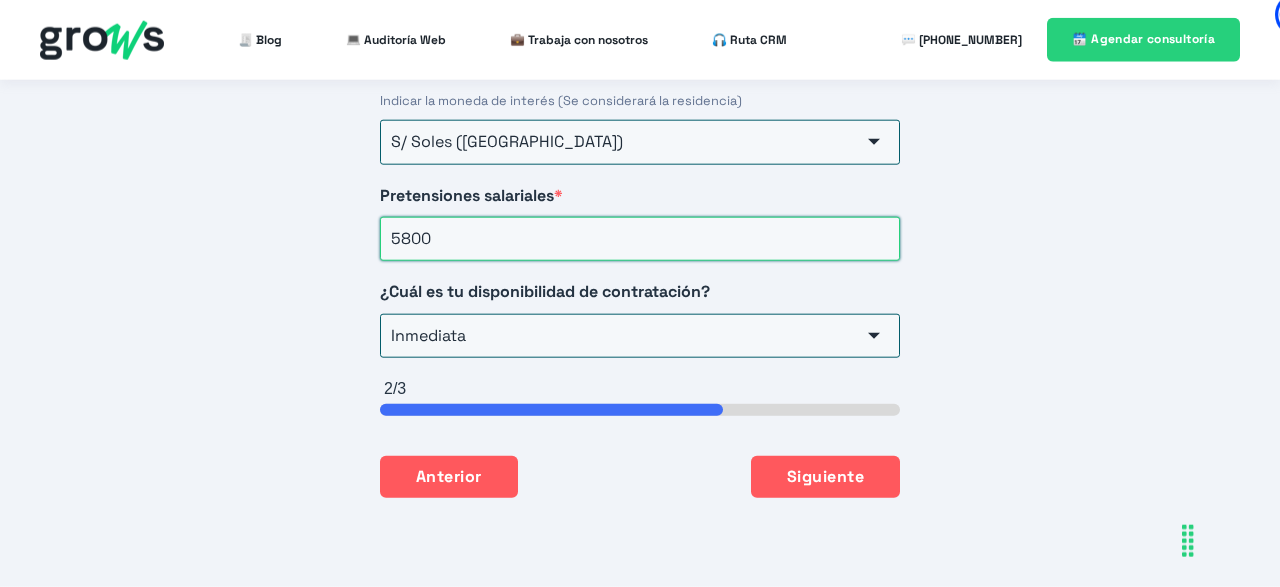 drag, startPoint x: 413, startPoint y: 227, endPoint x: 377, endPoint y: 228, distance: 36.013885 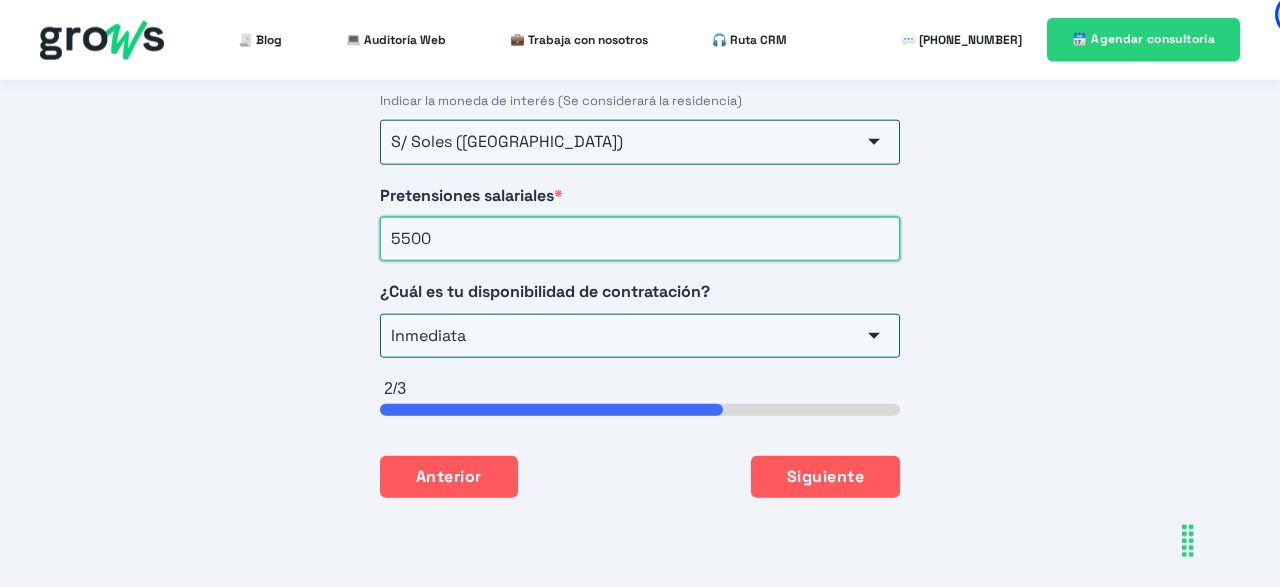 click on "5500" at bounding box center [640, 239] 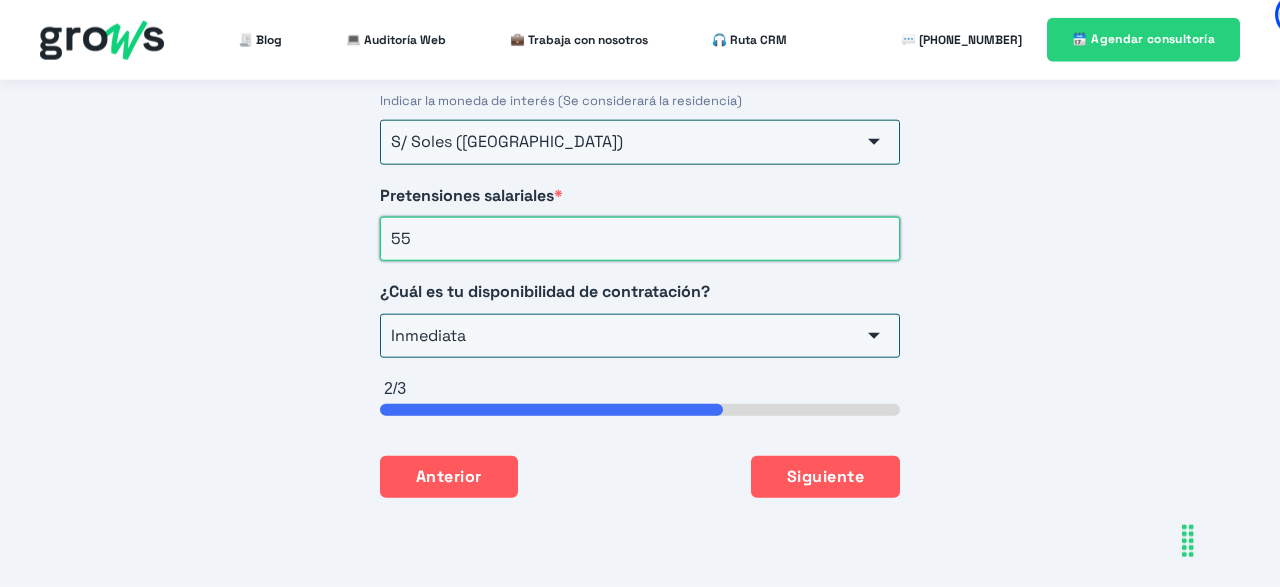 type on "5" 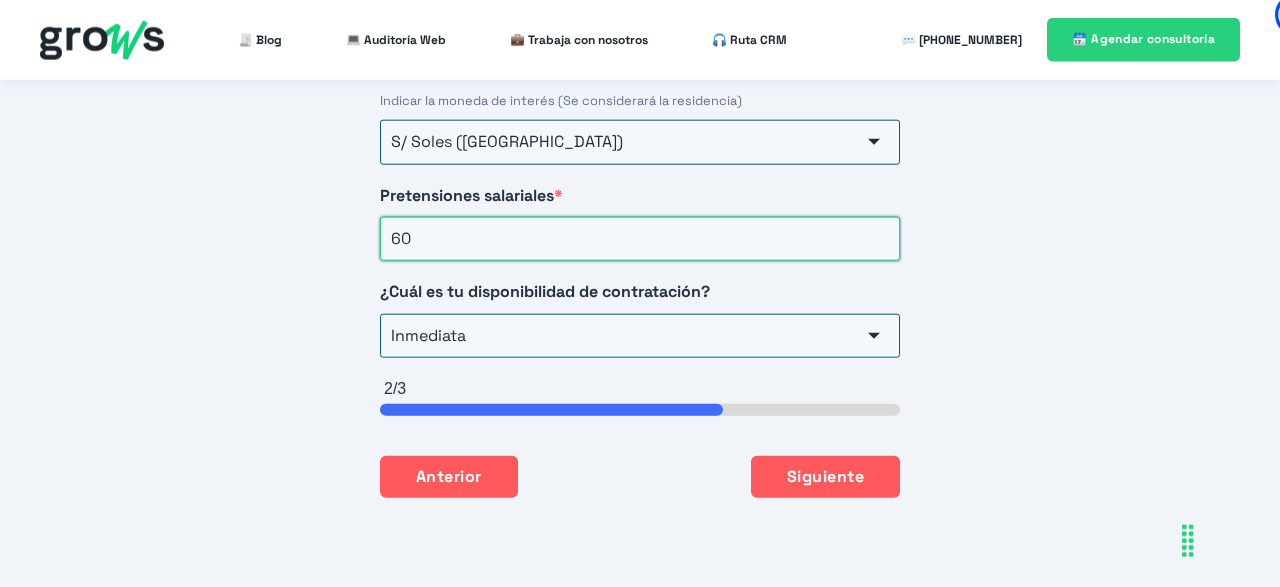 type on "6" 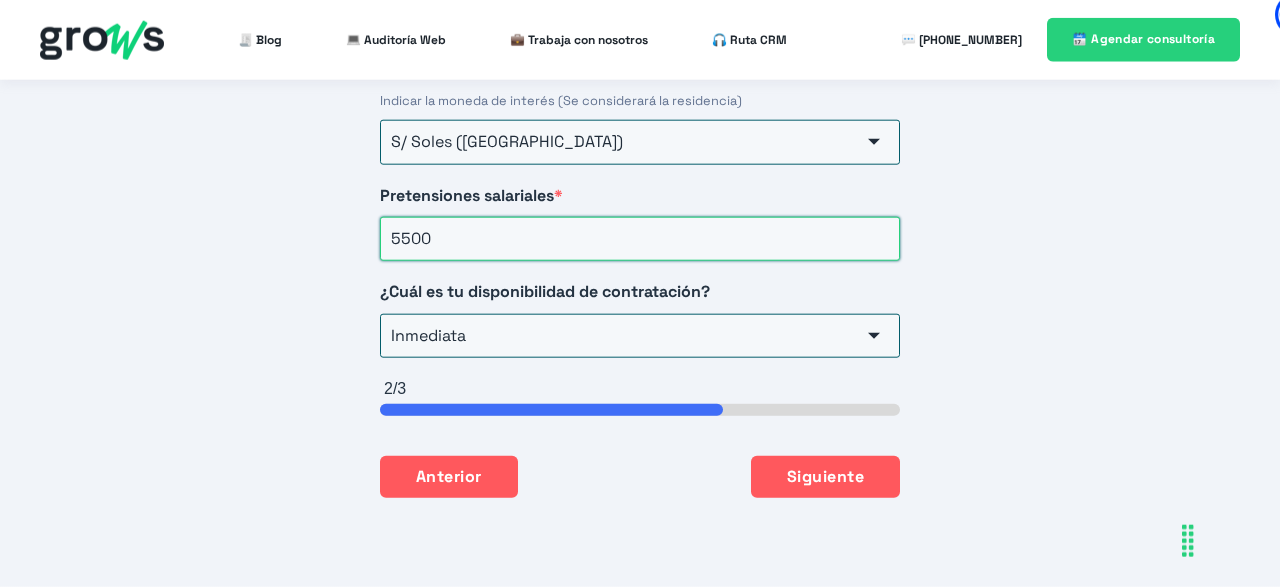 click on "5500" at bounding box center (640, 239) 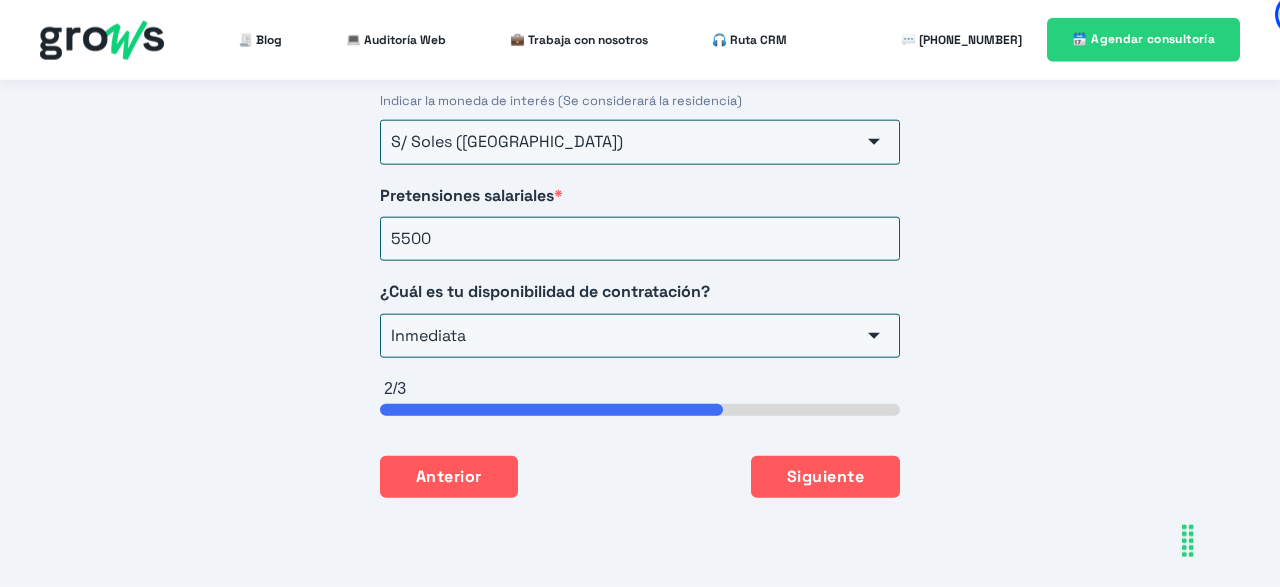 click on "País/región * [GEOGRAPHIC_DATA] [GEOGRAPHIC_DATA] [GEOGRAPHIC_DATA] [GEOGRAPHIC_DATA] [GEOGRAPHIC_DATA] [GEOGRAPHIC_DATA] [GEOGRAPHIC_DATA] [GEOGRAPHIC_DATA] [GEOGRAPHIC_DATA] [GEOGRAPHIC_DATA] [GEOGRAPHIC_DATA] [GEOGRAPHIC_DATA] [GEOGRAPHIC_DATA] [GEOGRAPHIC_DATA] [GEOGRAPHIC_DATA] [GEOGRAPHIC_DATA] [GEOGRAPHIC_DATA] [GEOGRAPHIC_DATA] [GEOGRAPHIC_DATA] [GEOGRAPHIC_DATA] [GEOGRAPHIC_DATA] [GEOGRAPHIC_DATA] [GEOGRAPHIC_DATA] [GEOGRAPHIC_DATA] [GEOGRAPHIC_DATA][PERSON_NAME][GEOGRAPHIC_DATA] [GEOGRAPHIC_DATA] [GEOGRAPHIC_DATA] [GEOGRAPHIC_DATA] [GEOGRAPHIC_DATA] [GEOGRAPHIC_DATA] [GEOGRAPHIC_DATA] [GEOGRAPHIC_DATA] [GEOGRAPHIC_DATA] [GEOGRAPHIC_DATA] [GEOGRAPHIC_DATA] [GEOGRAPHIC_DATA] [GEOGRAPHIC_DATA] [GEOGRAPHIC_DATA] [GEOGRAPHIC_DATA] [GEOGRAPHIC_DATA] [GEOGRAPHIC_DATA] [GEOGRAPHIC_DATA] [GEOGRAPHIC_DATA] [GEOGRAPHIC_DATA] [GEOGRAPHIC_DATA] [GEOGRAPHIC_DATA] [GEOGRAPHIC_DATA] [GEOGRAPHIC_DATA] [GEOGRAPHIC_DATA] [GEOGRAPHIC_DATA] [PERSON_NAME][GEOGRAPHIC_DATA] [PERSON_NAME][GEOGRAPHIC_DATA] [PERSON_NAME] [PERSON_NAME][GEOGRAPHIC_DATA] [GEOGRAPHIC_DATA] [GEOGRAPHIC_DATA] [GEOGRAPHIC_DATA] [GEOGRAPHIC_DATA] [GEOGRAPHIC_DATA] [GEOGRAPHIC_DATA] [GEOGRAPHIC_DATA] [GEOGRAPHIC_DATA] [GEOGRAPHIC_DATA][PERSON_NAME] [GEOGRAPHIC_DATA] [GEOGRAPHIC_DATA] [GEOGRAPHIC_DATA] [GEOGRAPHIC_DATA] [GEOGRAPHIC_DATA] [GEOGRAPHIC_DATA] [GEOGRAPHIC_DATA] [GEOGRAPHIC_DATA] [GEOGRAPHIC_DATA] [GEOGRAPHIC_DATA] [GEOGRAPHIC_DATA] [GEOGRAPHIC_DATA] [GEOGRAPHIC_DATA] [GEOGRAPHIC_DATA] [GEOGRAPHIC_DATA] [GEOGRAPHIC_DATA] [US_STATE] [US_STATE][GEOGRAPHIC_DATA] y las [GEOGRAPHIC_DATA] [GEOGRAPHIC_DATA] [GEOGRAPHIC_DATA] [GEOGRAPHIC_DATA] [GEOGRAPHIC_DATA] [GEOGRAPHIC_DATA] [GEOGRAPHIC_DATA] [US_STATE] [GEOGRAPHIC_DATA] [GEOGRAPHIC_DATA] [GEOGRAPHIC_DATA][PERSON_NAME][GEOGRAPHIC_DATA] [GEOGRAPHIC_DATA] [GEOGRAPHIC_DATA] [GEOGRAPHIC_DATA] [GEOGRAPHIC_DATA] [GEOGRAPHIC_DATA] [GEOGRAPHIC_DATA] [GEOGRAPHIC_DATA] [GEOGRAPHIC_DATA] [GEOGRAPHIC_DATA] [GEOGRAPHIC_DATA] [GEOGRAPHIC_DATA] [GEOGRAPHIC_DATA] [GEOGRAPHIC_DATA] *" at bounding box center [640, 160] 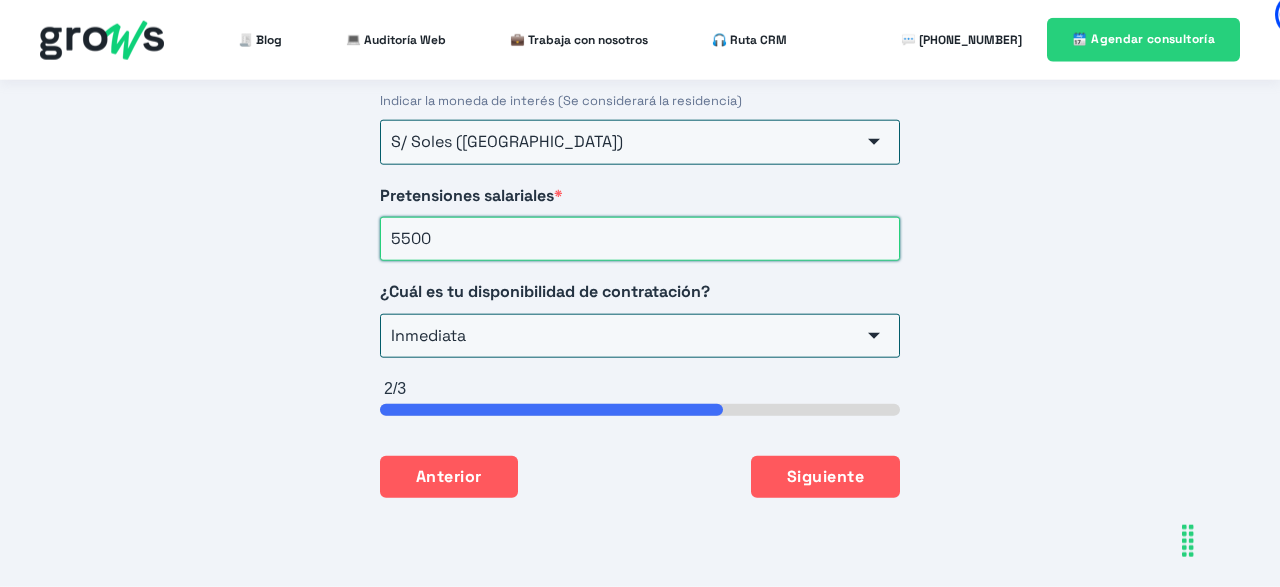 click on "5500" at bounding box center [640, 239] 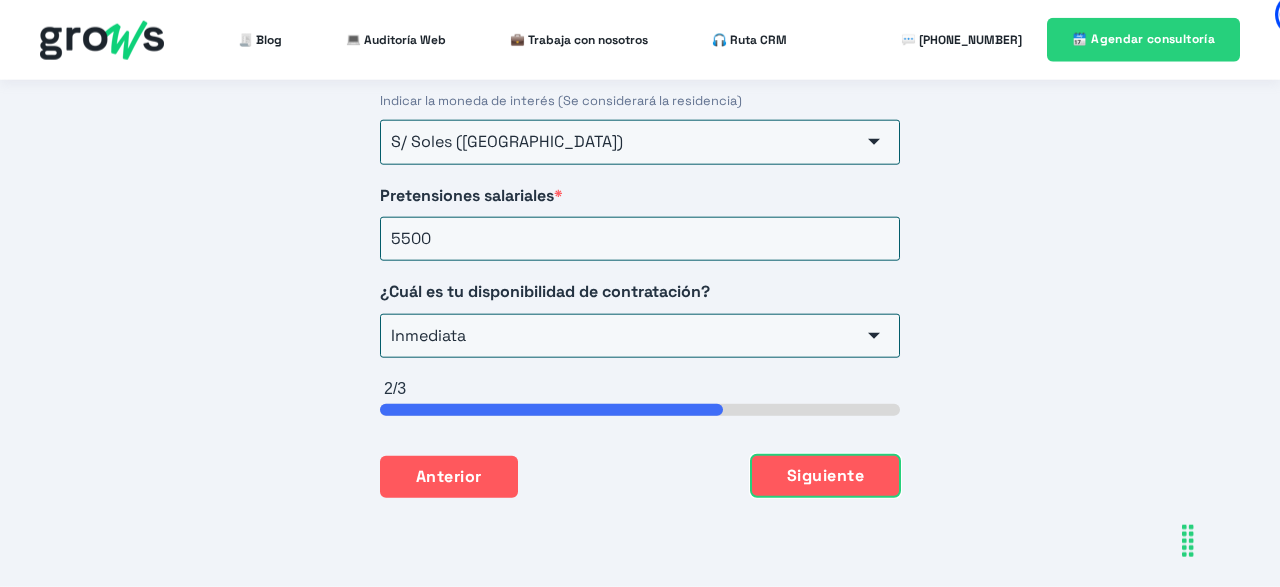 click on "Siguiente" at bounding box center (825, 476) 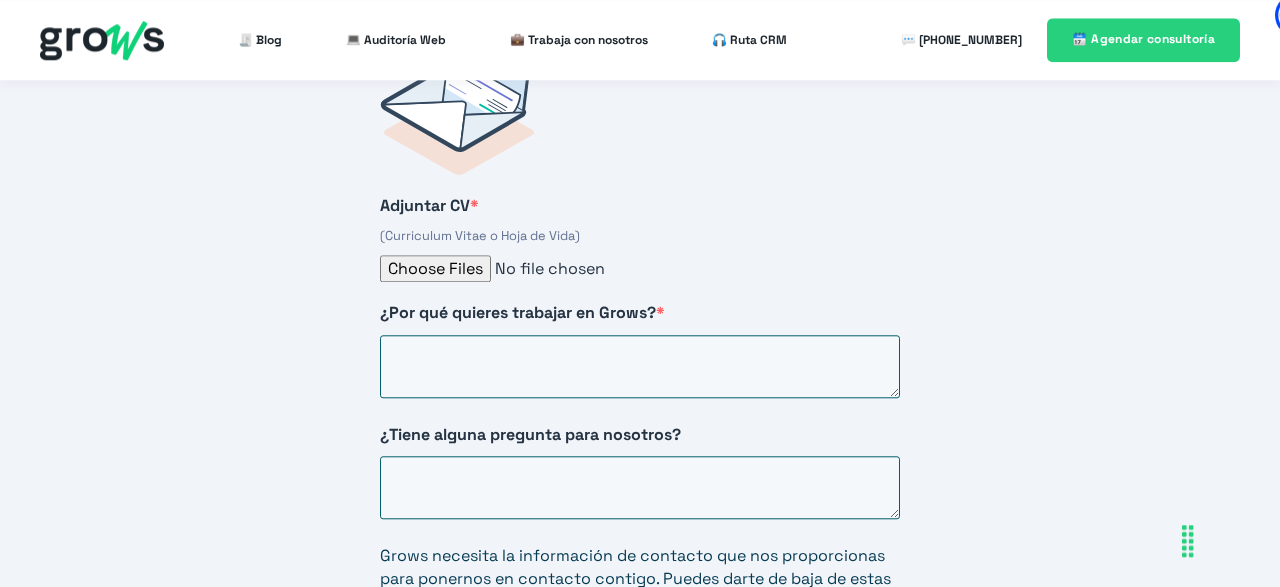 scroll, scrollTop: 3186, scrollLeft: 0, axis: vertical 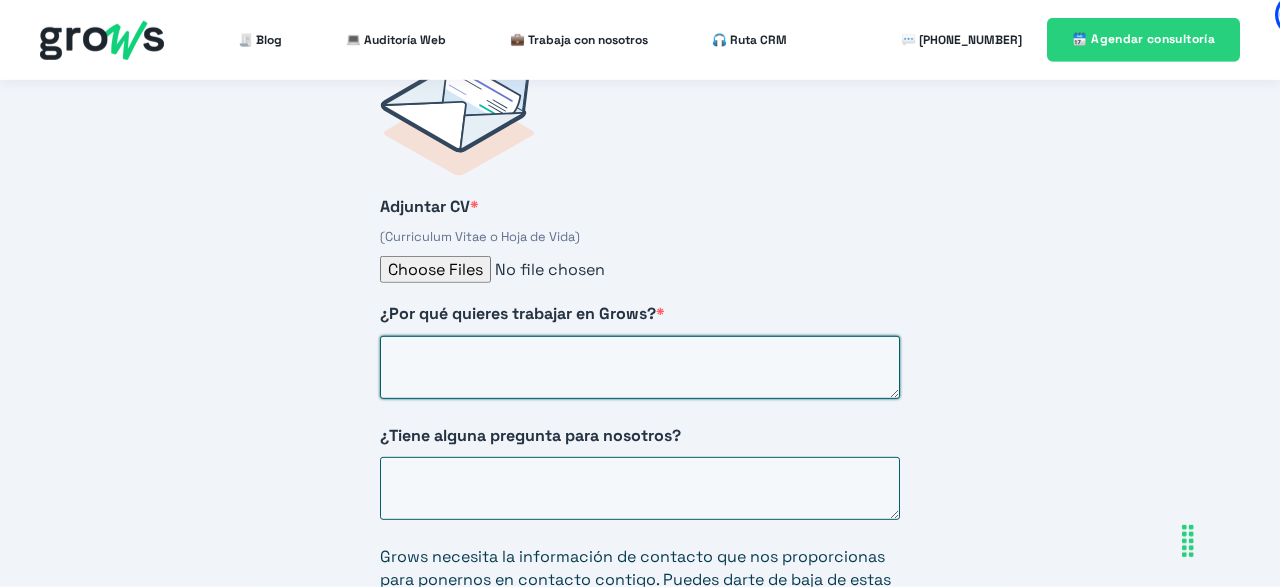 click on "¿Por qué quieres trabajar en Grows? *" at bounding box center [640, 367] 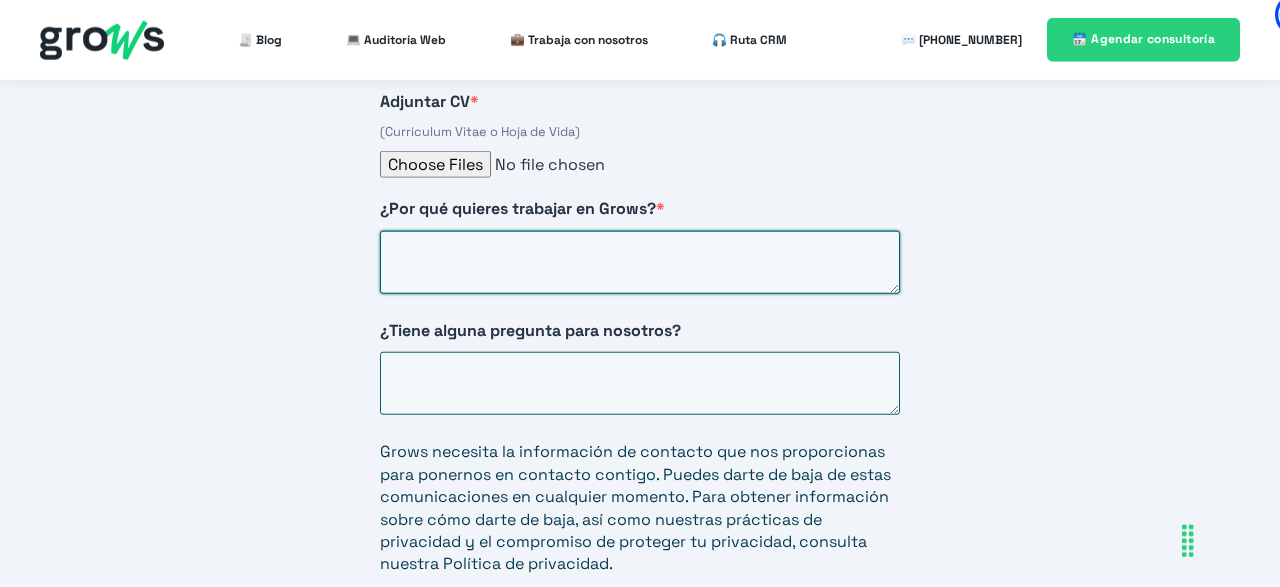scroll, scrollTop: 3269, scrollLeft: 0, axis: vertical 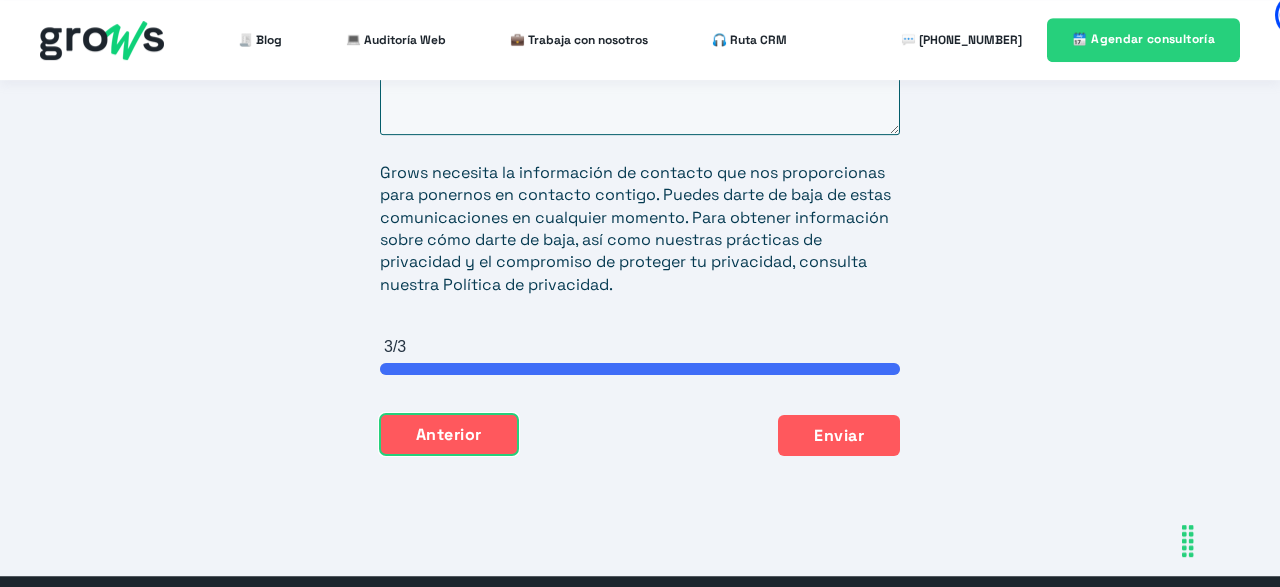 click on "Anterior" at bounding box center (449, 435) 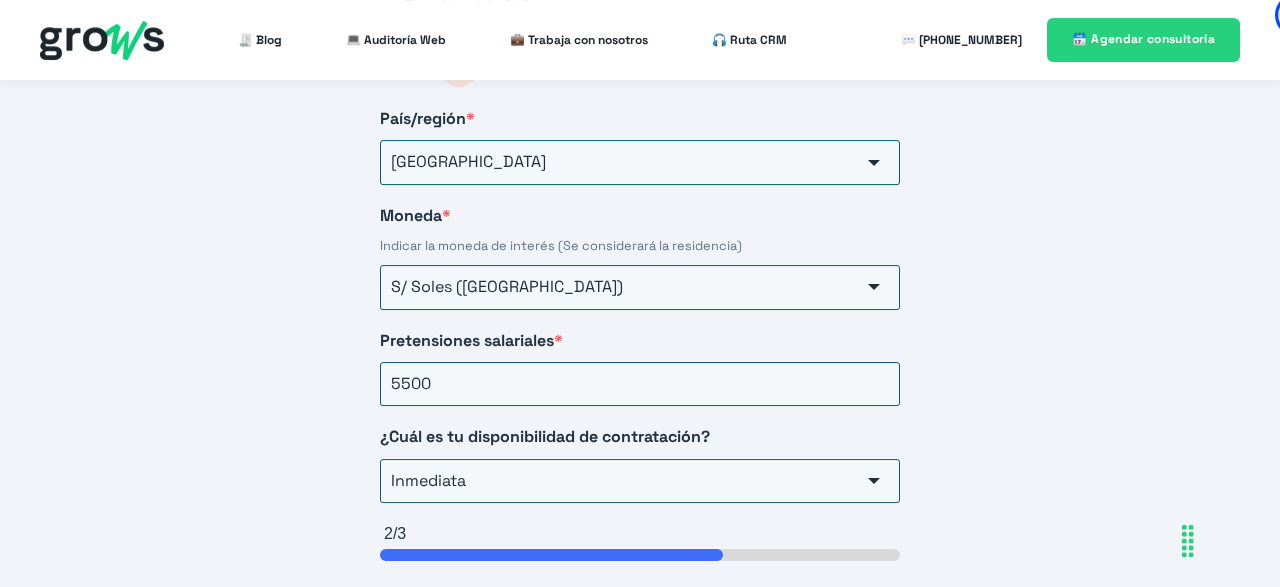 scroll, scrollTop: 3273, scrollLeft: 0, axis: vertical 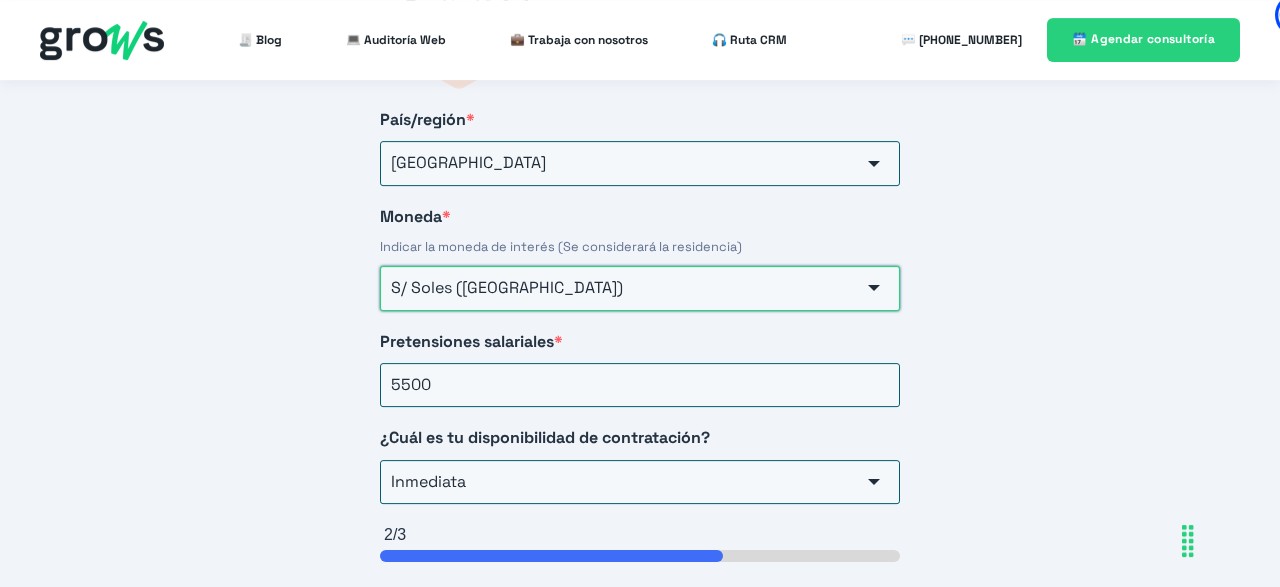 click on "S/ Soles ([GEOGRAPHIC_DATA])" at bounding box center (640, 288) 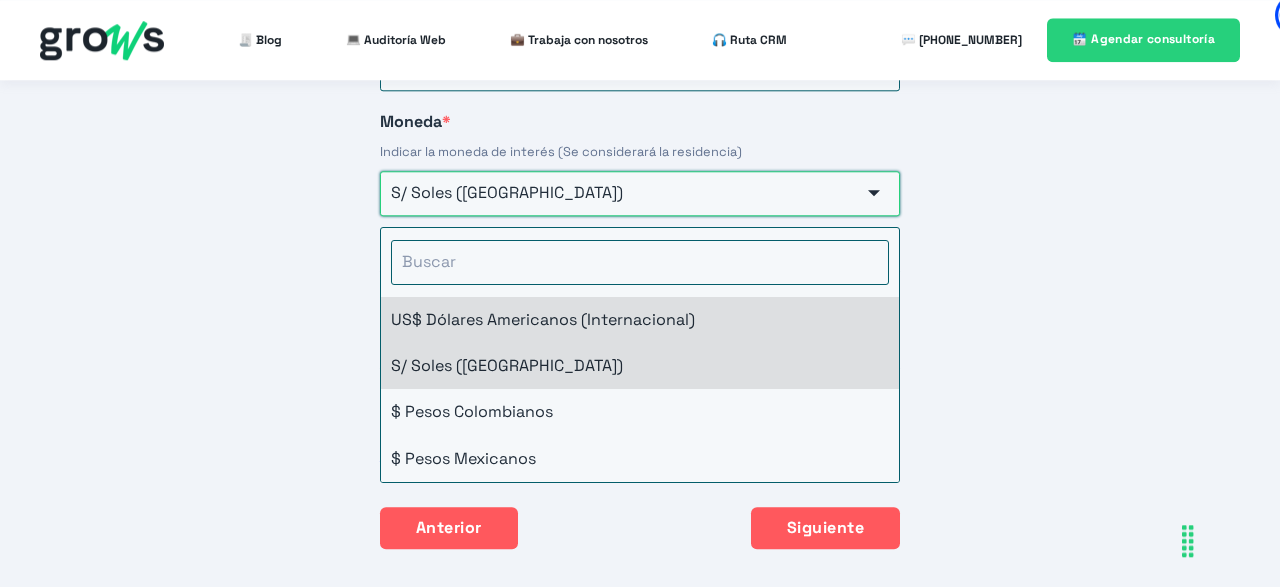 scroll, scrollTop: 3367, scrollLeft: 0, axis: vertical 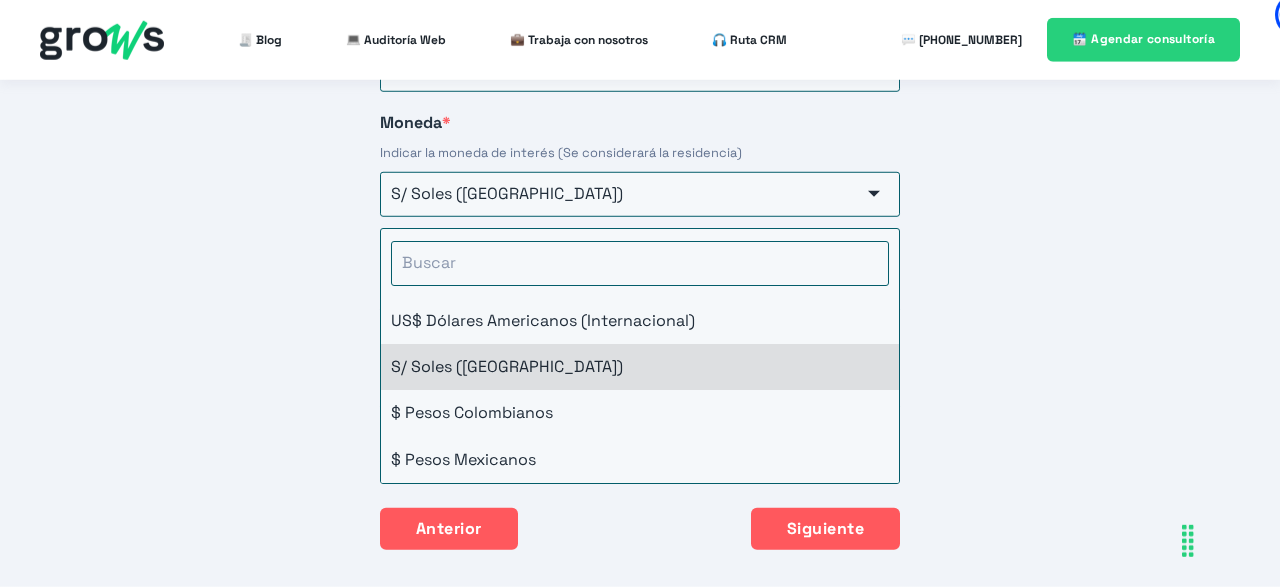 click on "Iniciar postulación
[PERSON_NAME] el formulario para iniciar el proceso de postulación y nos pondremos en contacto contigo lo antes posible. Nombre * [PERSON_NAME] * [PERSON_NAME] Correo * [EMAIL_ADDRESS][DOMAIN_NAME] LinkedIn * [URL][DOMAIN_NAME] Número de teléfono 🇵🇪 +51(929)592-948 🇦🇫 [GEOGRAPHIC_DATA] (‫[GEOGRAPHIC_DATA]‬‎) +93 🇦🇱 [GEOGRAPHIC_DATA] ([GEOGRAPHIC_DATA]) +355 🇩🇿 [GEOGRAPHIC_DATA] (‫[GEOGRAPHIC_DATA]‬‎) +213 🇦🇸 [US_STATE] +1684 🇦🇩 [GEOGRAPHIC_DATA] +376 🇦🇴 [GEOGRAPHIC_DATA] +244 🇦🇮 [GEOGRAPHIC_DATA] +1264 🇦🇬 [GEOGRAPHIC_DATA] +1268 🇦🇷 [GEOGRAPHIC_DATA] +54 🇦🇲 [GEOGRAPHIC_DATA] ([GEOGRAPHIC_DATA]) +374 🇦🇼 [GEOGRAPHIC_DATA] +297 🇦🇺 [GEOGRAPHIC_DATA] +61 🇦🇹 [GEOGRAPHIC_DATA] ([GEOGRAPHIC_DATA]) +43 🇦🇿 [GEOGRAPHIC_DATA] ([GEOGRAPHIC_DATA]) +994 🇧🇸 [GEOGRAPHIC_DATA] +1242 🇧🇭 [GEOGRAPHIC_DATA] (‫[GEOGRAPHIC_DATA]‬‎) +973 🇧🇩 [GEOGRAPHIC_DATA] ([GEOGRAPHIC_DATA]) +880 🇧🇧 [GEOGRAPHIC_DATA] +1246 🇧🇾 [GEOGRAPHIC_DATA] ([GEOGRAPHIC_DATA]) +375 🇧🇪 [GEOGRAPHIC_DATA] ([GEOGRAPHIC_DATA]) +32 🇧🇿 [GEOGRAPHIC_DATA] +501 2/3 *" at bounding box center (640, 212) 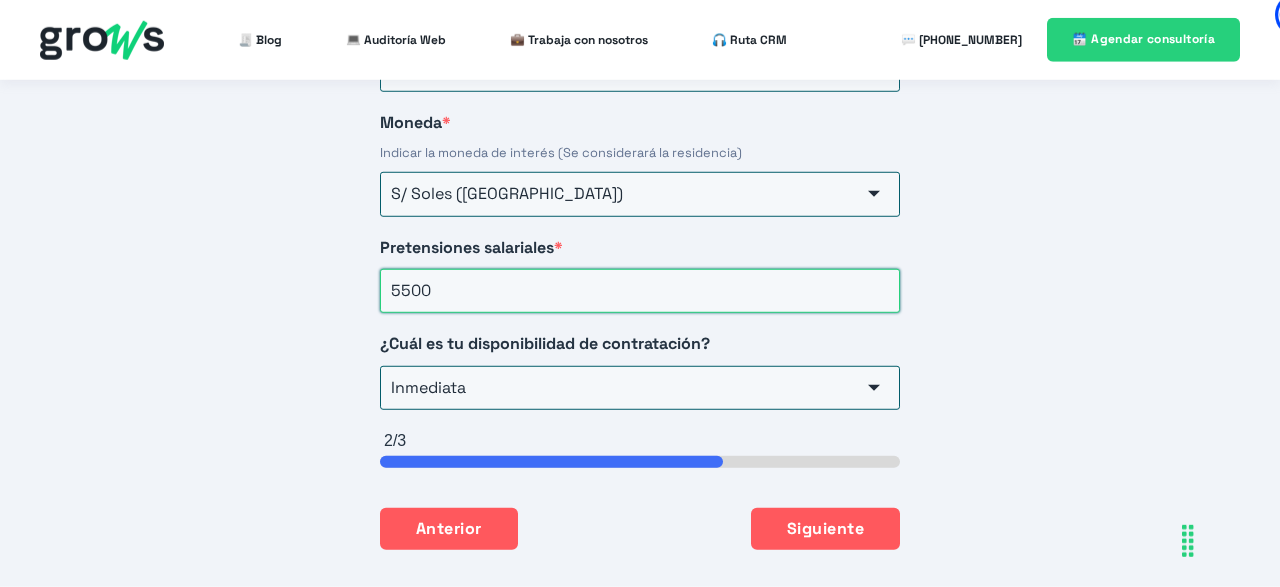 drag, startPoint x: 412, startPoint y: 277, endPoint x: 372, endPoint y: 283, distance: 40.4475 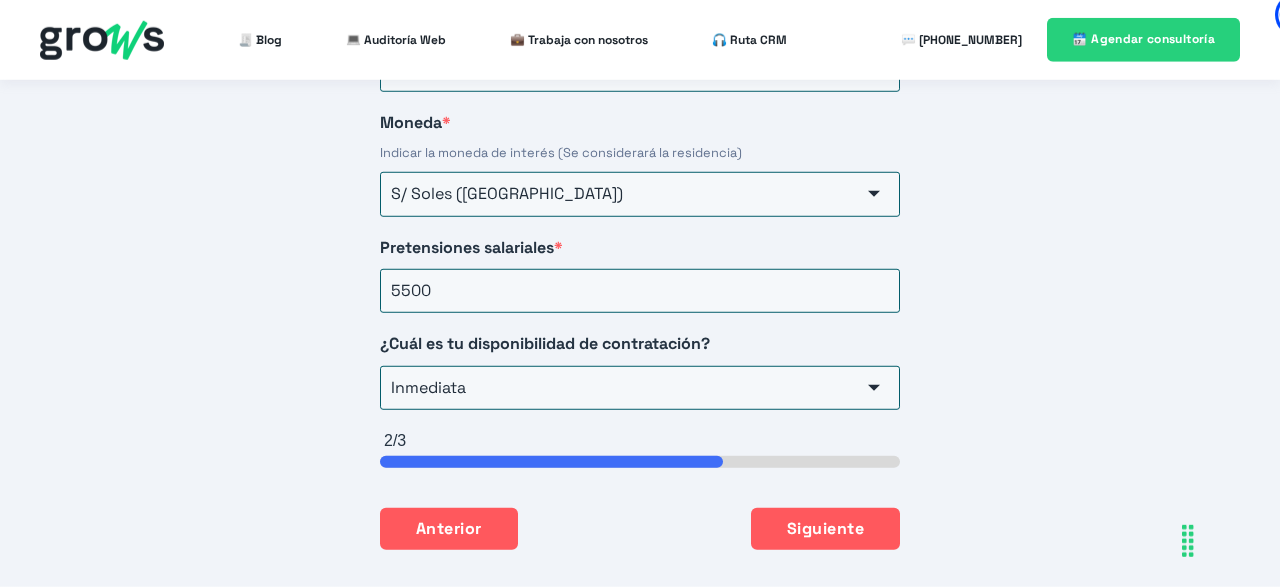 click on "Iniciar postulación
[PERSON_NAME] el formulario para iniciar el proceso de postulación y nos pondremos en contacto contigo lo antes posible. Nombre * [PERSON_NAME] * [PERSON_NAME] Correo * [EMAIL_ADDRESS][DOMAIN_NAME] LinkedIn * [URL][DOMAIN_NAME] Número de teléfono 🇵🇪 +51(929)592-948 🇦🇫 [GEOGRAPHIC_DATA] (‫[GEOGRAPHIC_DATA]‬‎) +93 🇦🇱 [GEOGRAPHIC_DATA] ([GEOGRAPHIC_DATA]) +355 🇩🇿 [GEOGRAPHIC_DATA] (‫[GEOGRAPHIC_DATA]‬‎) +213 🇦🇸 [US_STATE] +1684 🇦🇩 [GEOGRAPHIC_DATA] +376 🇦🇴 [GEOGRAPHIC_DATA] +244 🇦🇮 [GEOGRAPHIC_DATA] +1264 🇦🇬 [GEOGRAPHIC_DATA] +1268 🇦🇷 [GEOGRAPHIC_DATA] +54 🇦🇲 [GEOGRAPHIC_DATA] ([GEOGRAPHIC_DATA]) +374 🇦🇼 [GEOGRAPHIC_DATA] +297 🇦🇺 [GEOGRAPHIC_DATA] +61 🇦🇹 [GEOGRAPHIC_DATA] ([GEOGRAPHIC_DATA]) +43 🇦🇿 [GEOGRAPHIC_DATA] ([GEOGRAPHIC_DATA]) +994 🇧🇸 [GEOGRAPHIC_DATA] +1242 🇧🇭 [GEOGRAPHIC_DATA] (‫[GEOGRAPHIC_DATA]‬‎) +973 🇧🇩 [GEOGRAPHIC_DATA] ([GEOGRAPHIC_DATA]) +880 🇧🇧 [GEOGRAPHIC_DATA] +1246 🇧🇾 [GEOGRAPHIC_DATA] ([GEOGRAPHIC_DATA]) +375 🇧🇪 [GEOGRAPHIC_DATA] ([GEOGRAPHIC_DATA]) +32 🇧🇿 [GEOGRAPHIC_DATA] +501 2/3 *" at bounding box center [640, 212] 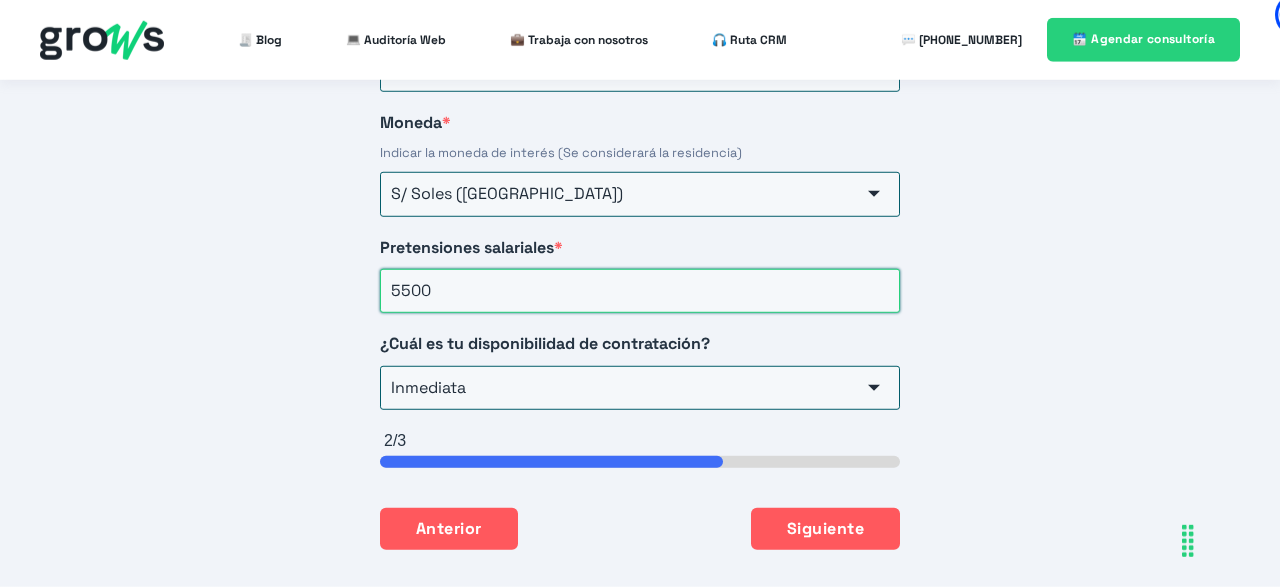click on "5500" at bounding box center (640, 291) 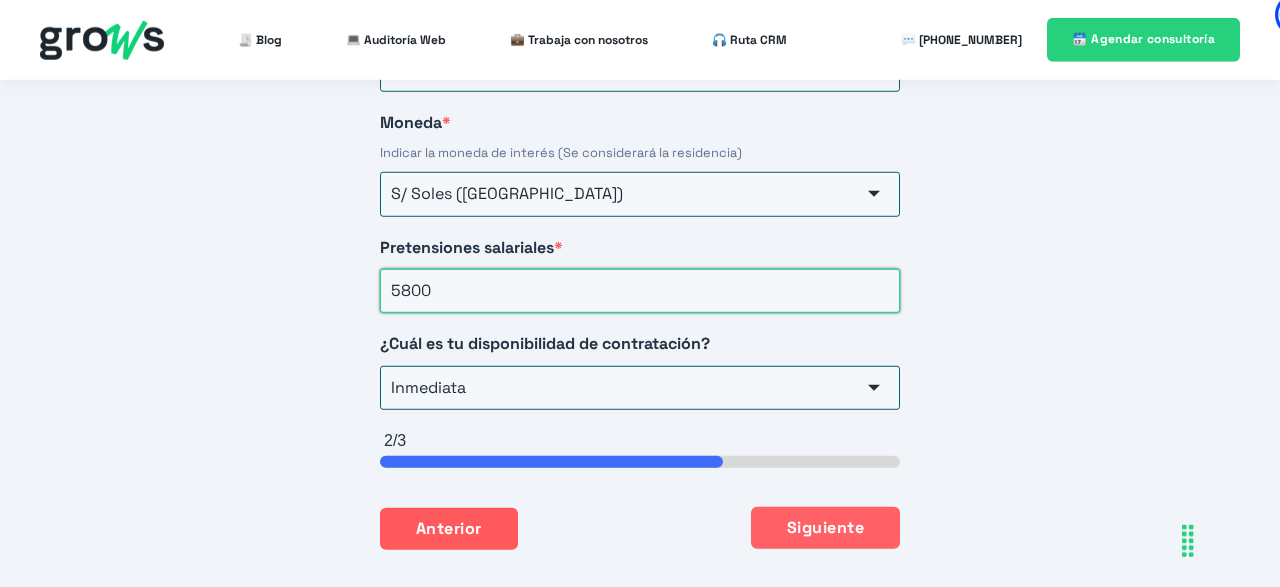 type on "5800" 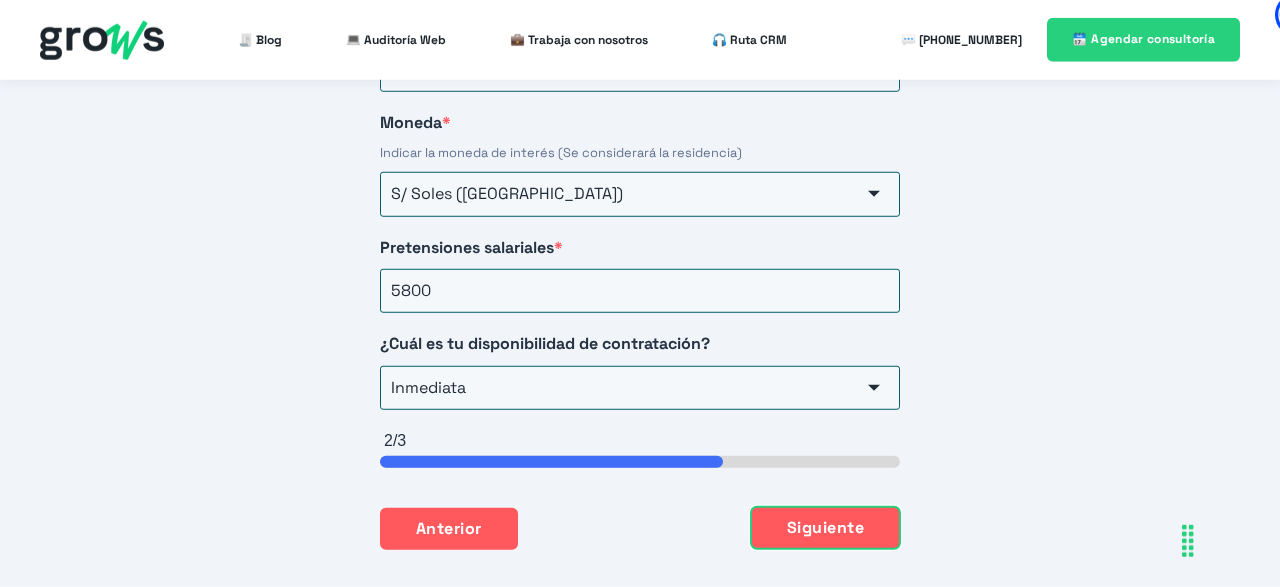 click on "Siguiente" at bounding box center [825, 528] 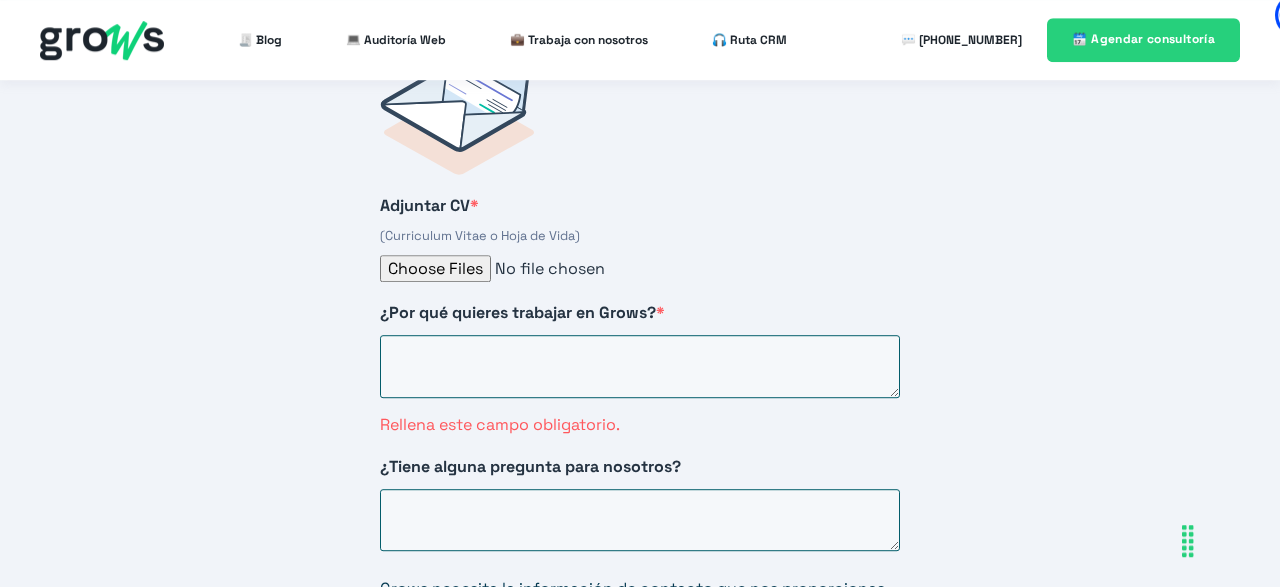 scroll, scrollTop: 3186, scrollLeft: 0, axis: vertical 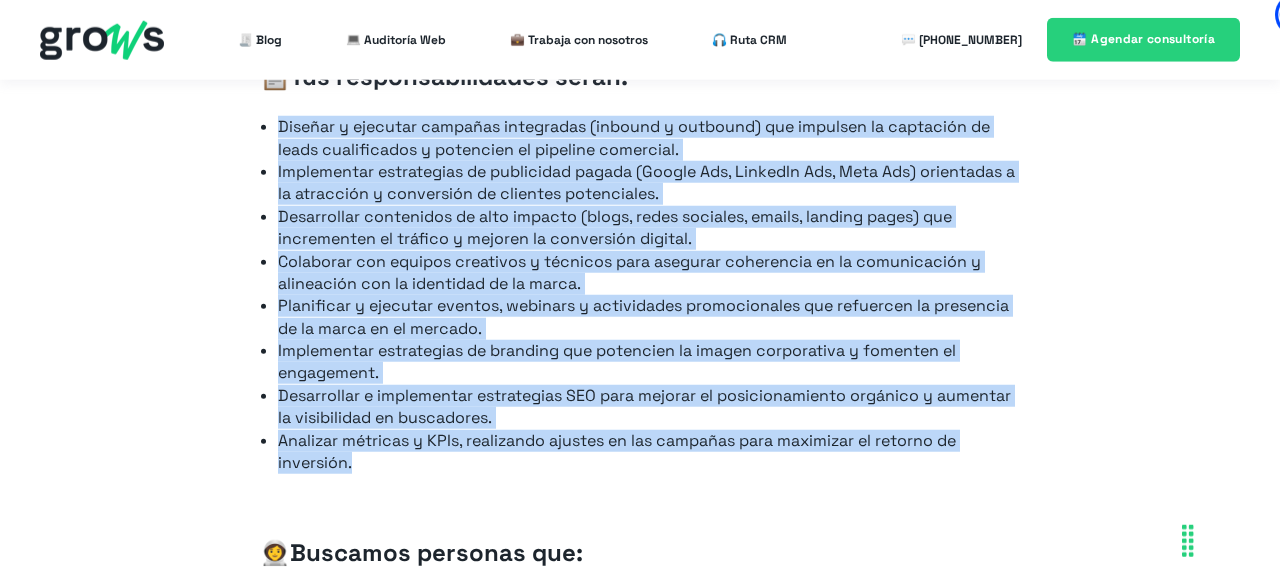 drag, startPoint x: 279, startPoint y: 160, endPoint x: 441, endPoint y: 447, distance: 329.56485 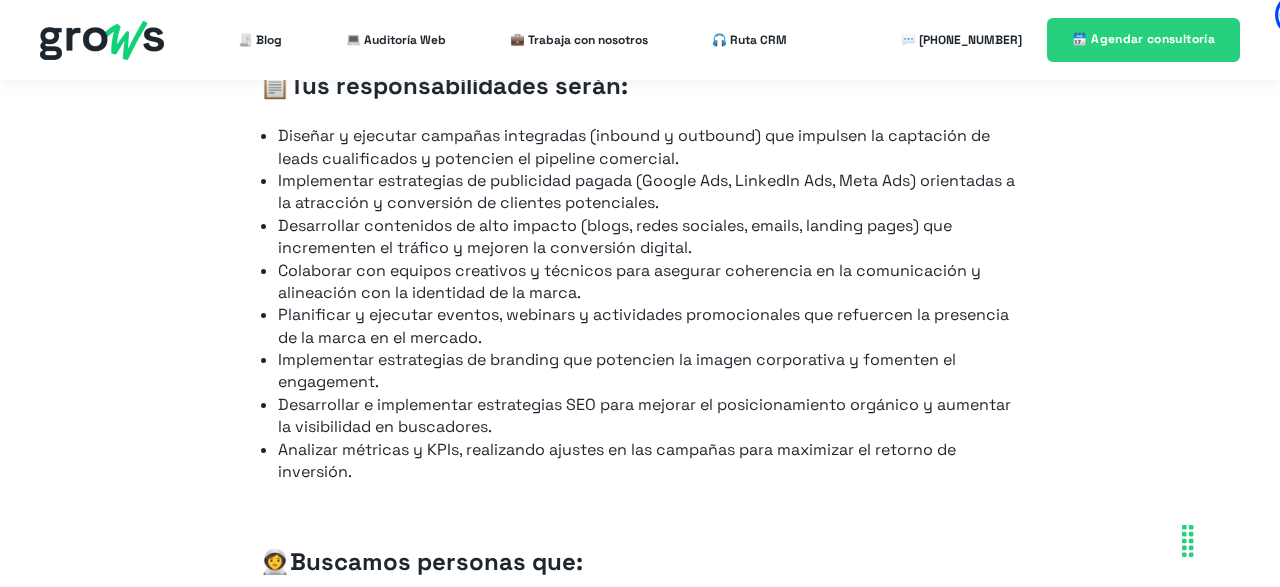 scroll, scrollTop: 1290, scrollLeft: 0, axis: vertical 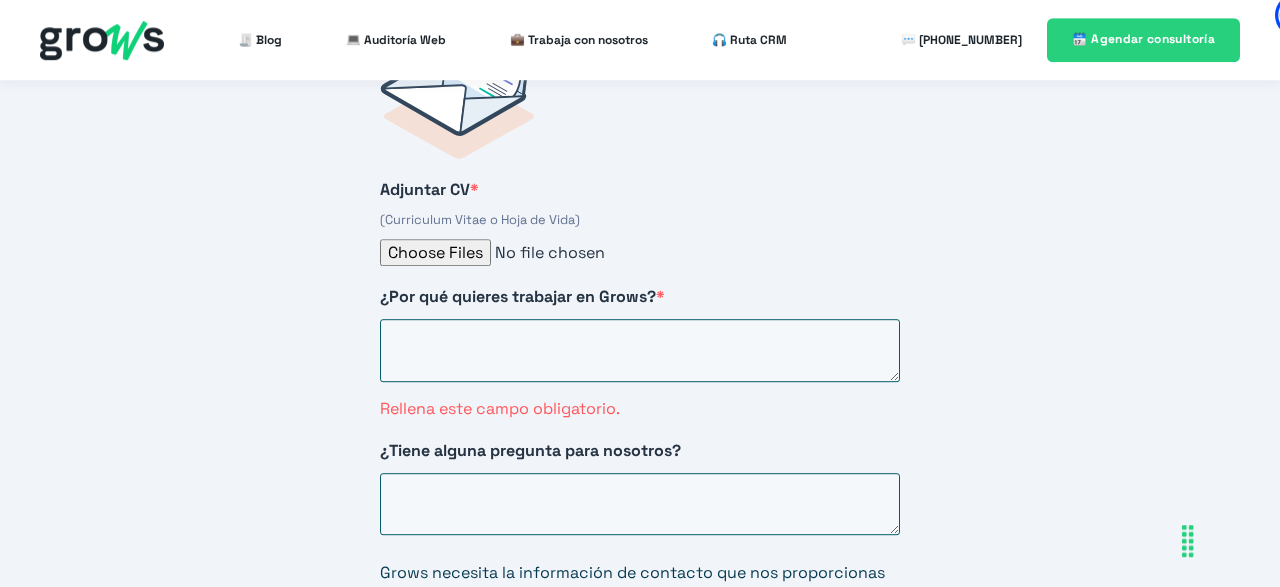 click on "Adjuntar CV * (Curriculum Vitae o Hoja de Vida)" at bounding box center (640, 222) 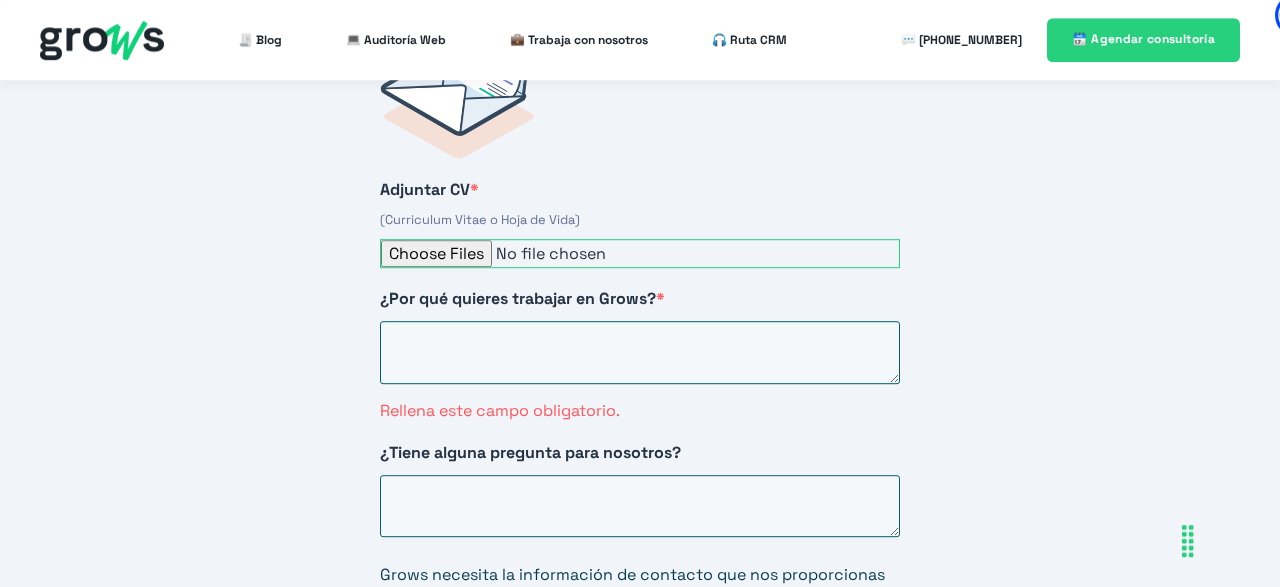 click on "Adjuntar CV *" at bounding box center (640, 253) 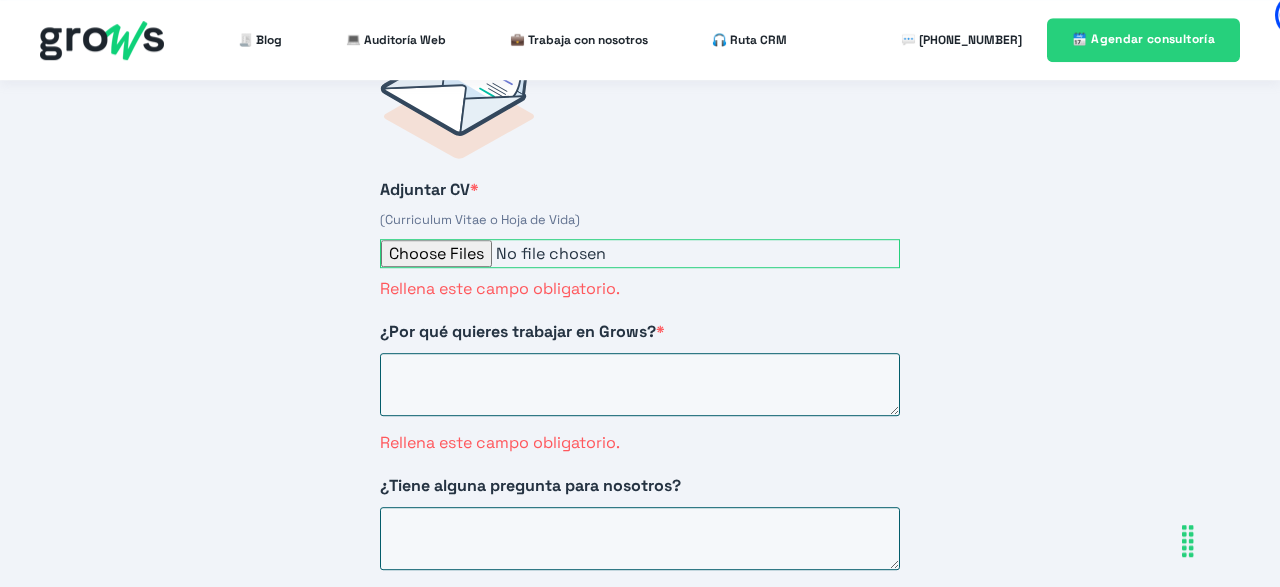 type on "C:\fakepath\Curriculum Vitae SPA - [PERSON_NAME]-1.pdf" 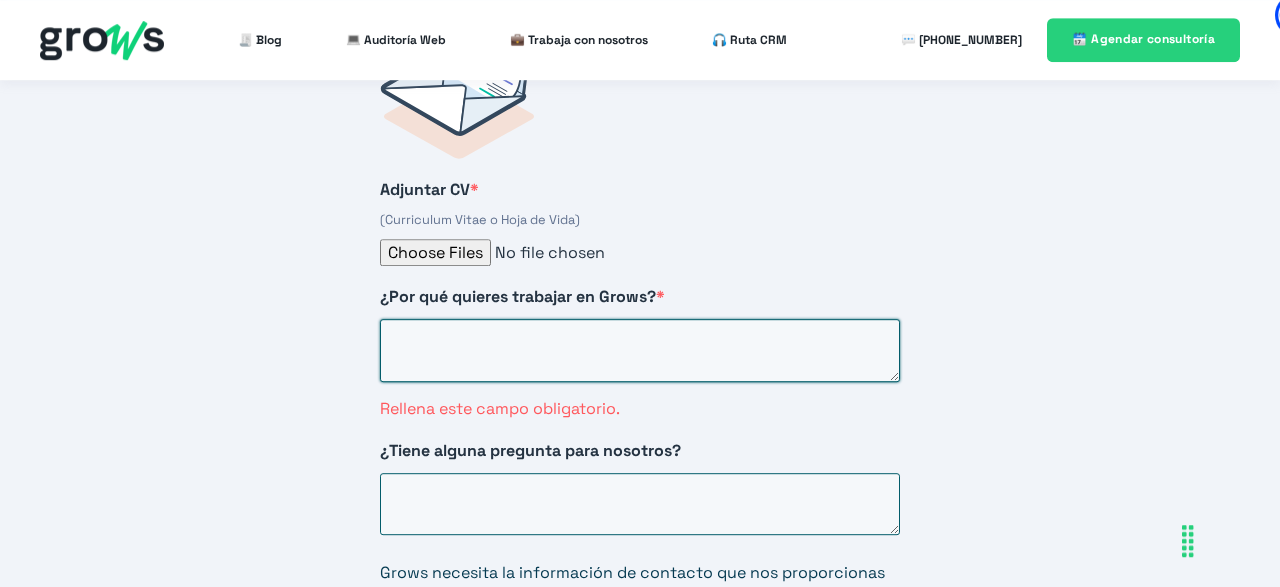click on "¿Por qué quieres trabajar en Grows? *" at bounding box center [640, 350] 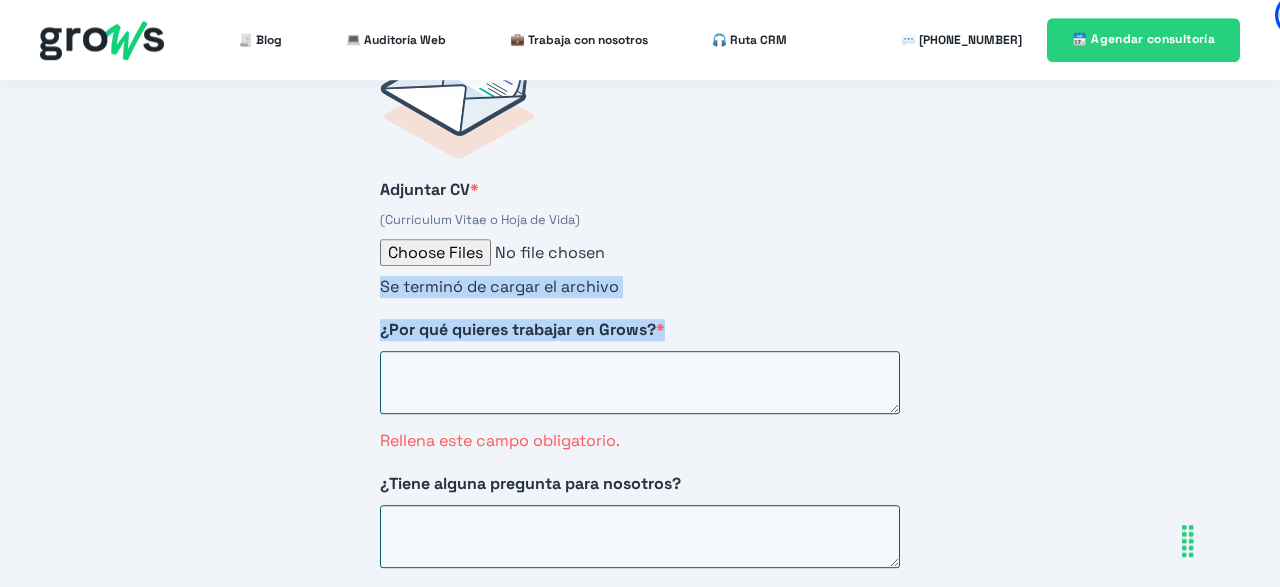 drag, startPoint x: 372, startPoint y: 280, endPoint x: 687, endPoint y: 303, distance: 315.83856 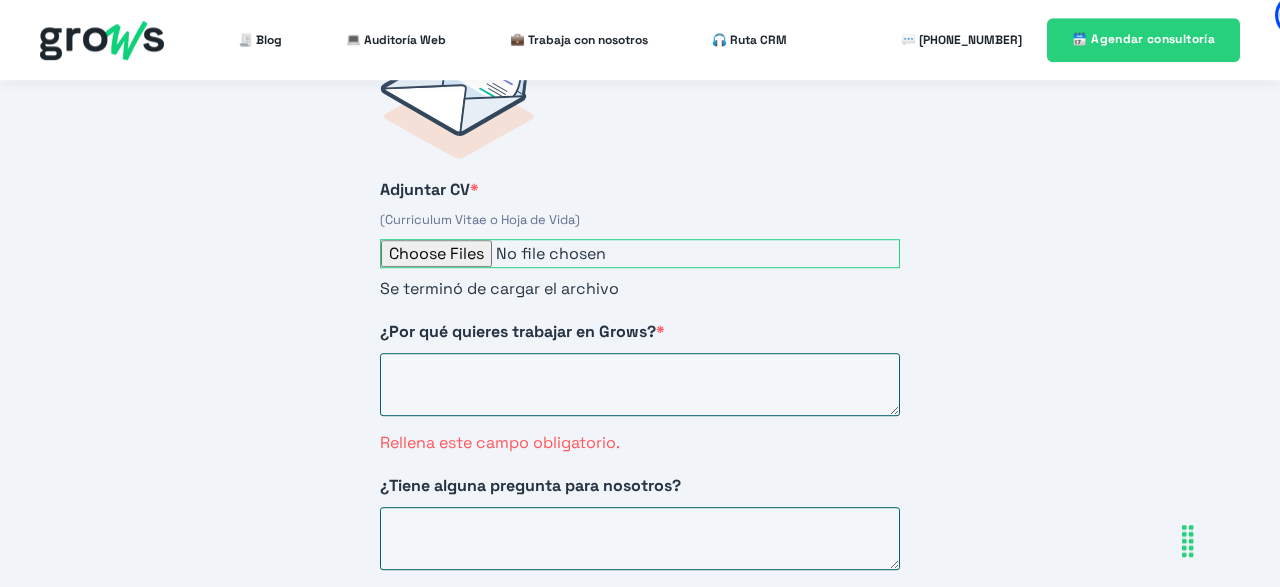 click on "Adjuntar CV *" at bounding box center [640, 253] 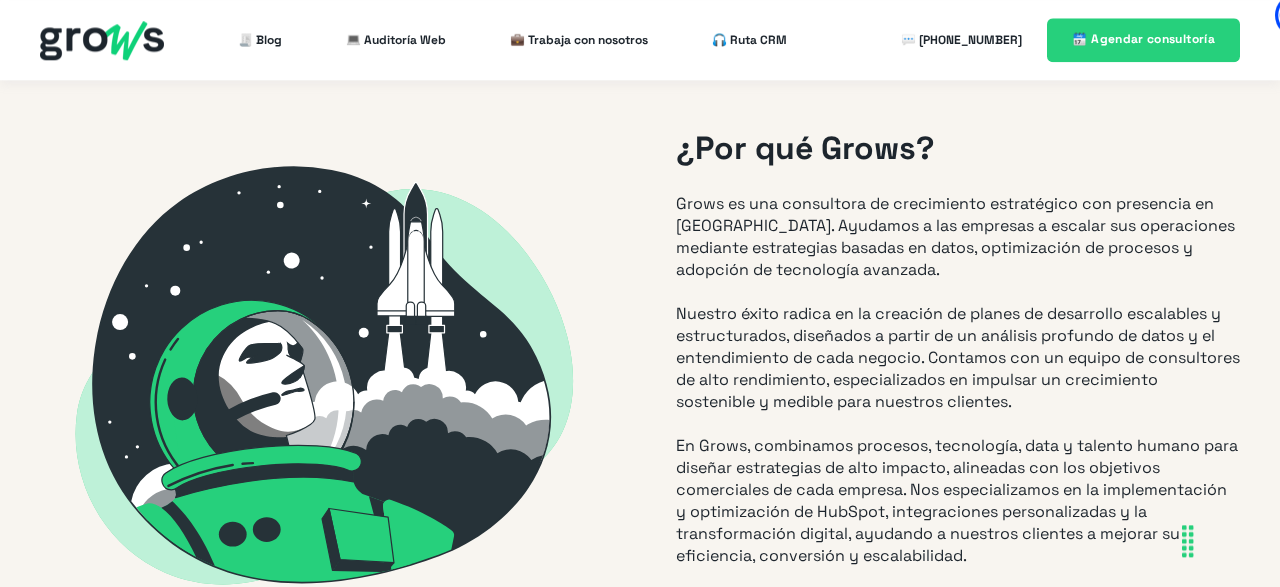 scroll, scrollTop: 576, scrollLeft: 0, axis: vertical 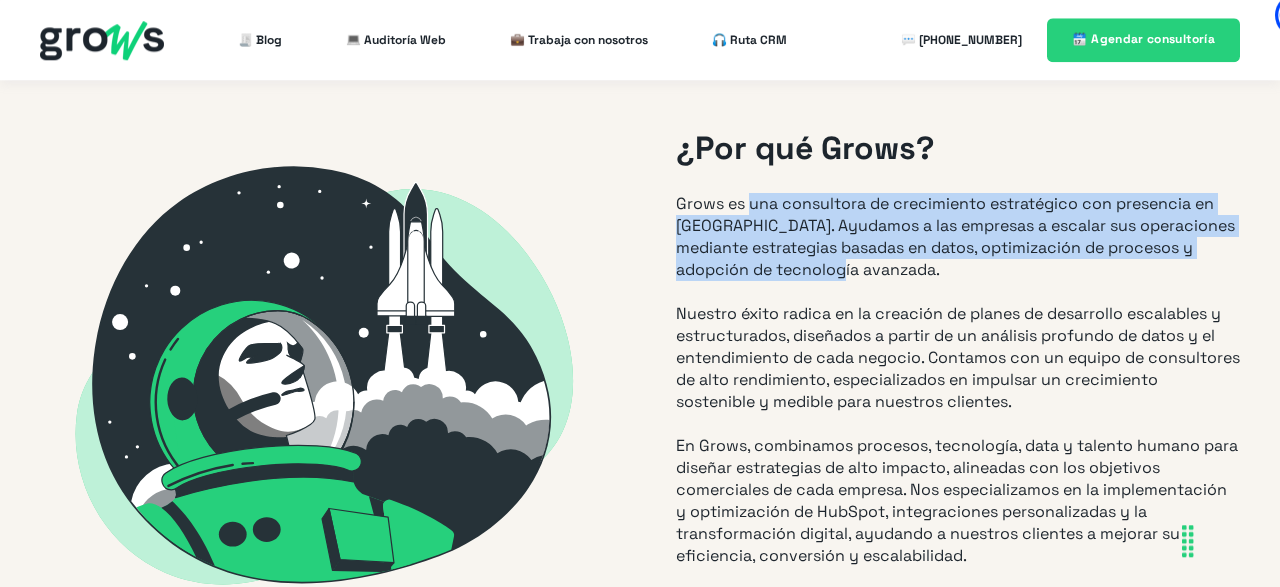 drag, startPoint x: 750, startPoint y: 183, endPoint x: 875, endPoint y: 242, distance: 138.22446 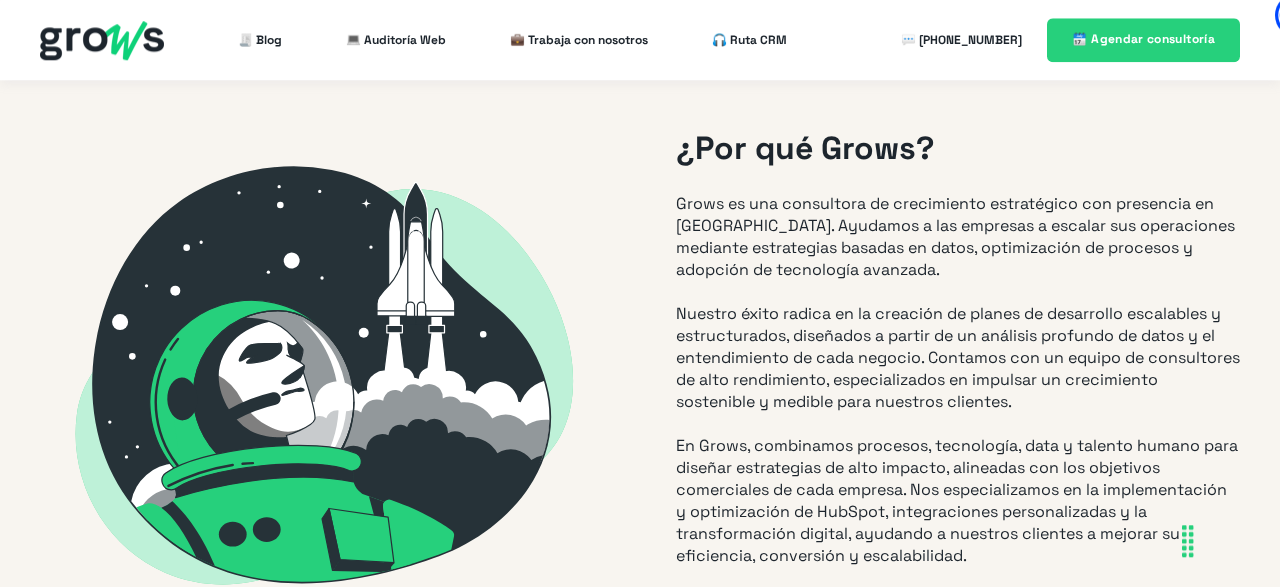 click on "Grows es una consultora de crecimiento estratégico con presencia en [GEOGRAPHIC_DATA]. Ayudamos a las empresas a escalar sus operaciones mediante estrategias basadas en datos, optimización de procesos y adopción de tecnología avanzada. Nuestro éxito radica en la creación de planes de desarrollo escalables y estructurados, diseñados a partir de un análisis profundo de datos y el entendimiento de cada negocio. Contamos con un equipo de consultores de alto rendimiento, especializados en impulsar un crecimiento sostenible y medible para nuestros clientes." at bounding box center [958, 303] 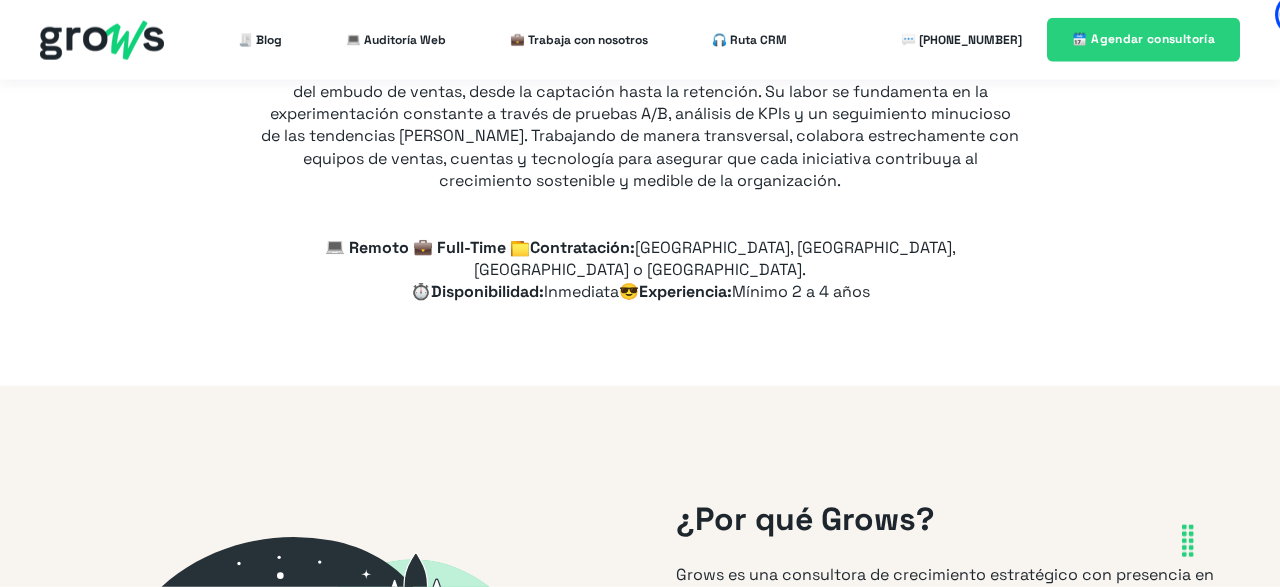 scroll, scrollTop: 0, scrollLeft: 0, axis: both 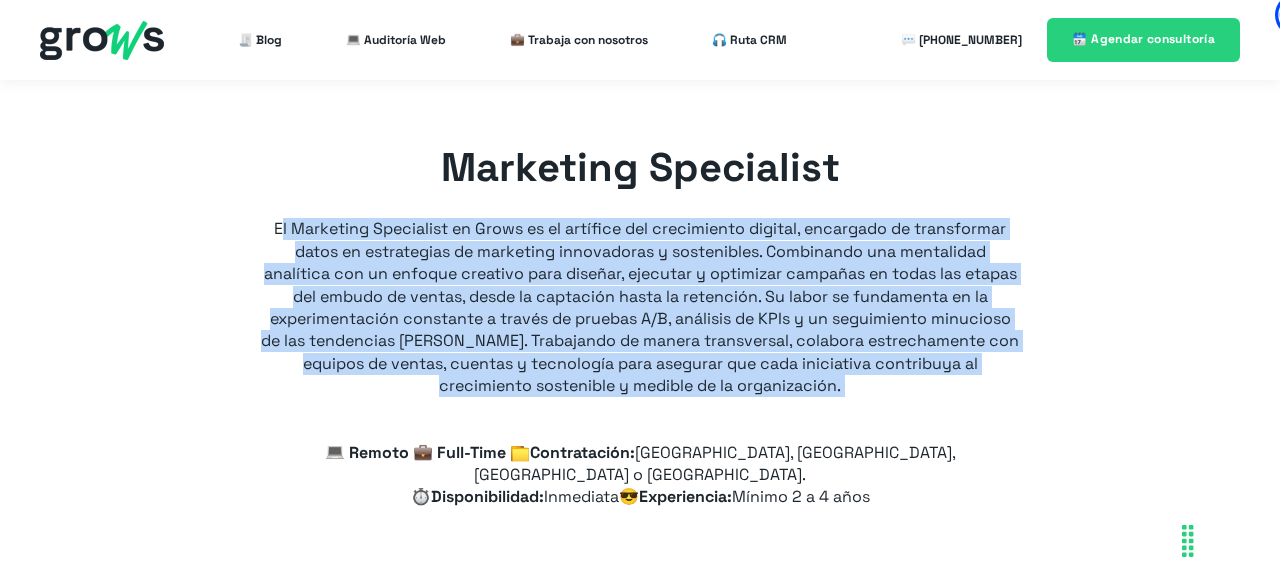 drag, startPoint x: 263, startPoint y: 225, endPoint x: 914, endPoint y: 399, distance: 673.85236 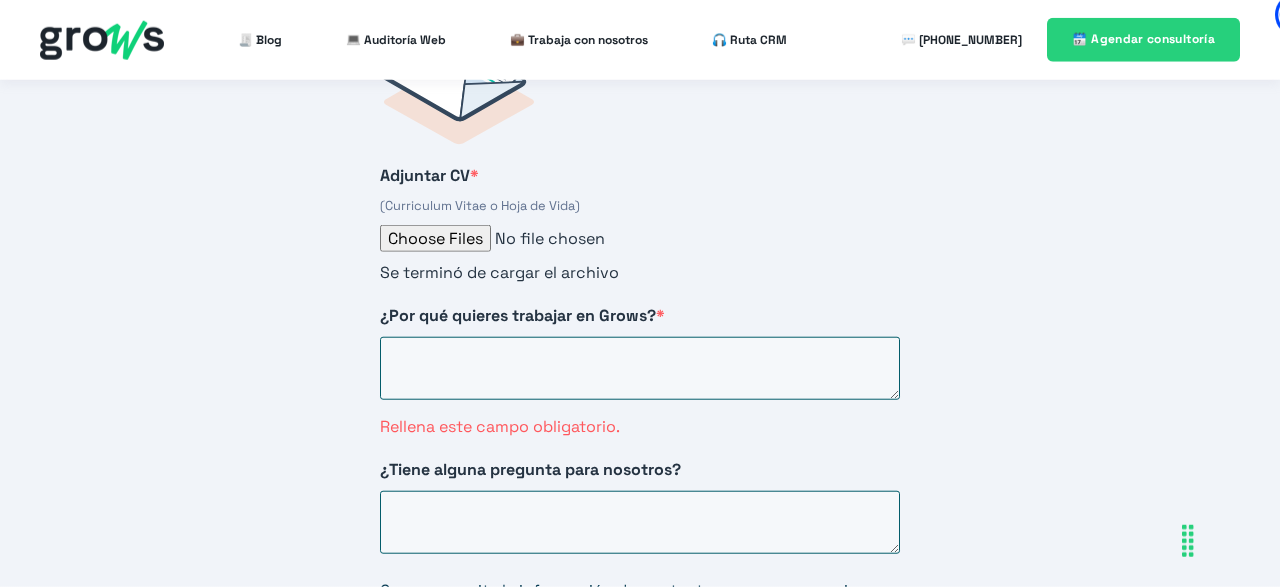 scroll, scrollTop: 3265, scrollLeft: 0, axis: vertical 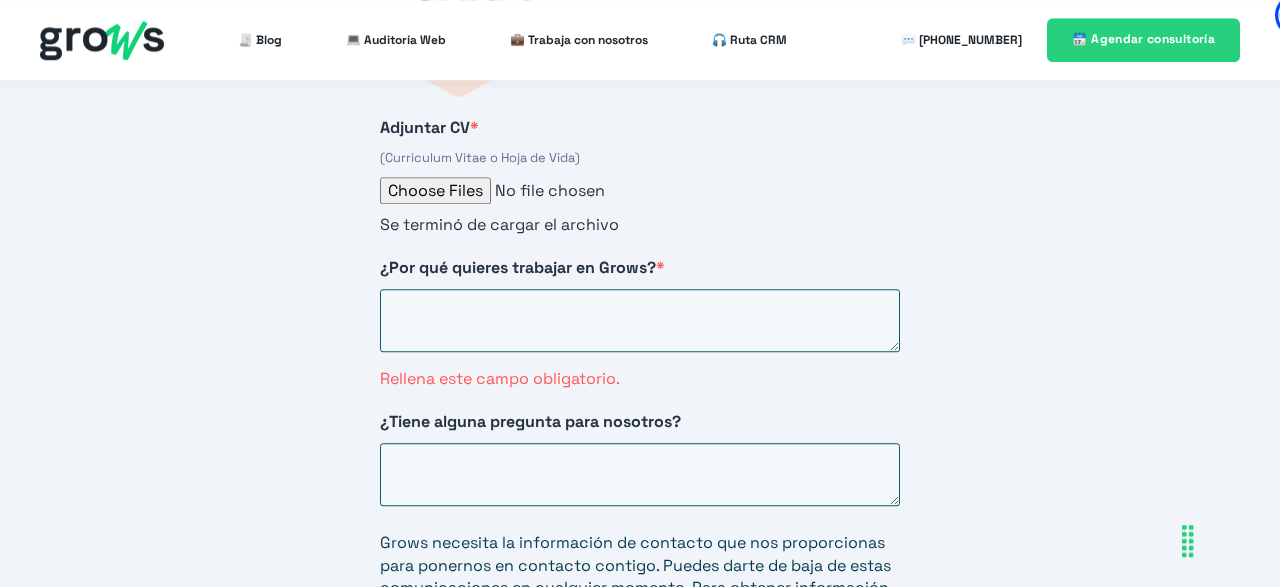 click on "¿Por qué quieres trabajar en Grows? * Rellena este campo obligatorio." at bounding box center [640, 324] 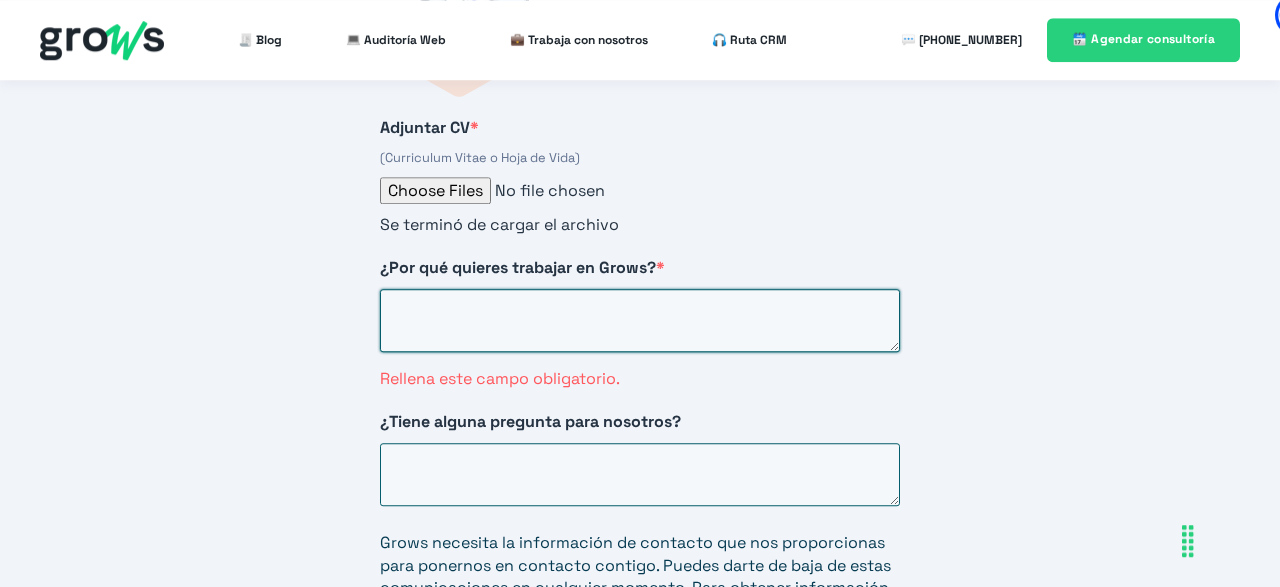 click on "¿Por qué quieres trabajar en Grows? *" at bounding box center (640, 320) 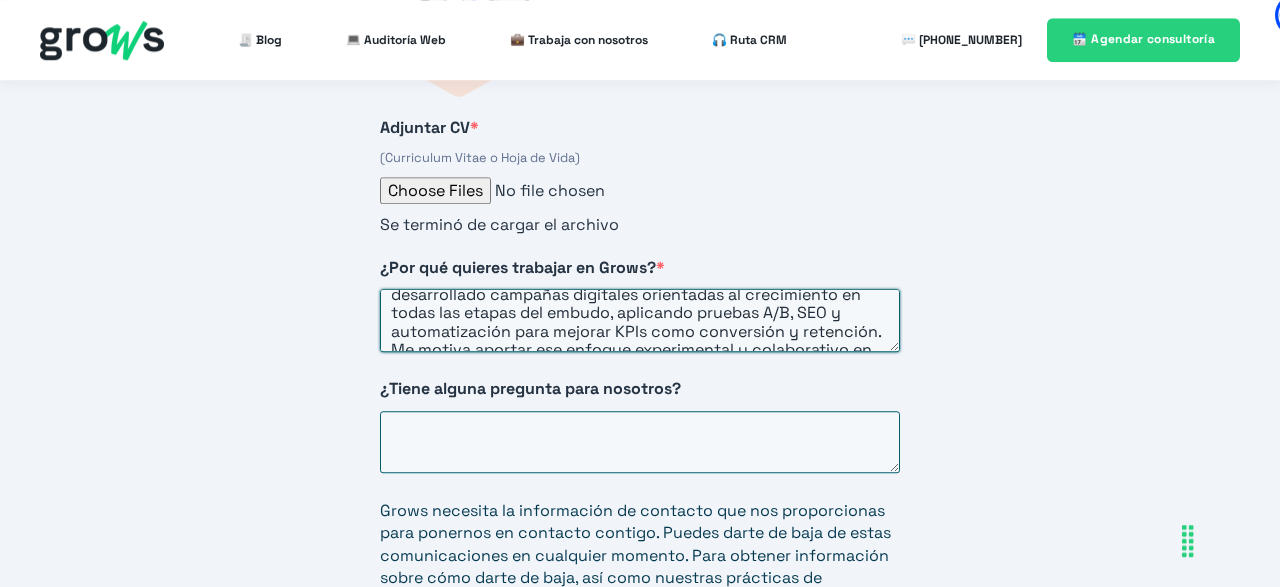scroll, scrollTop: 0, scrollLeft: 0, axis: both 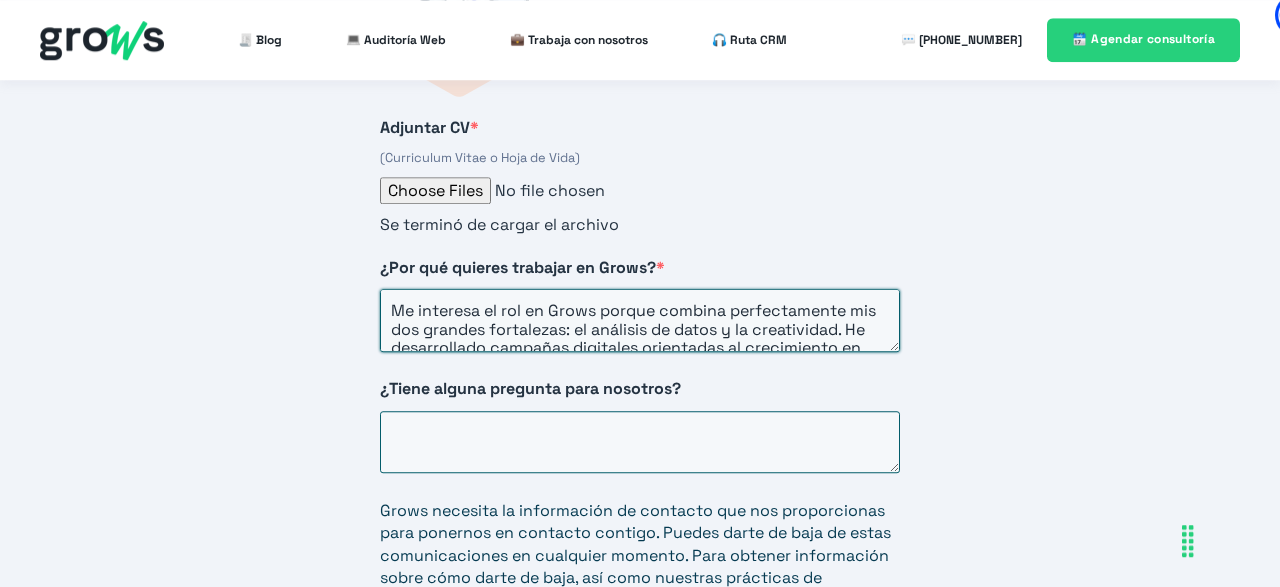 drag, startPoint x: 601, startPoint y: 296, endPoint x: 419, endPoint y: 299, distance: 182.02472 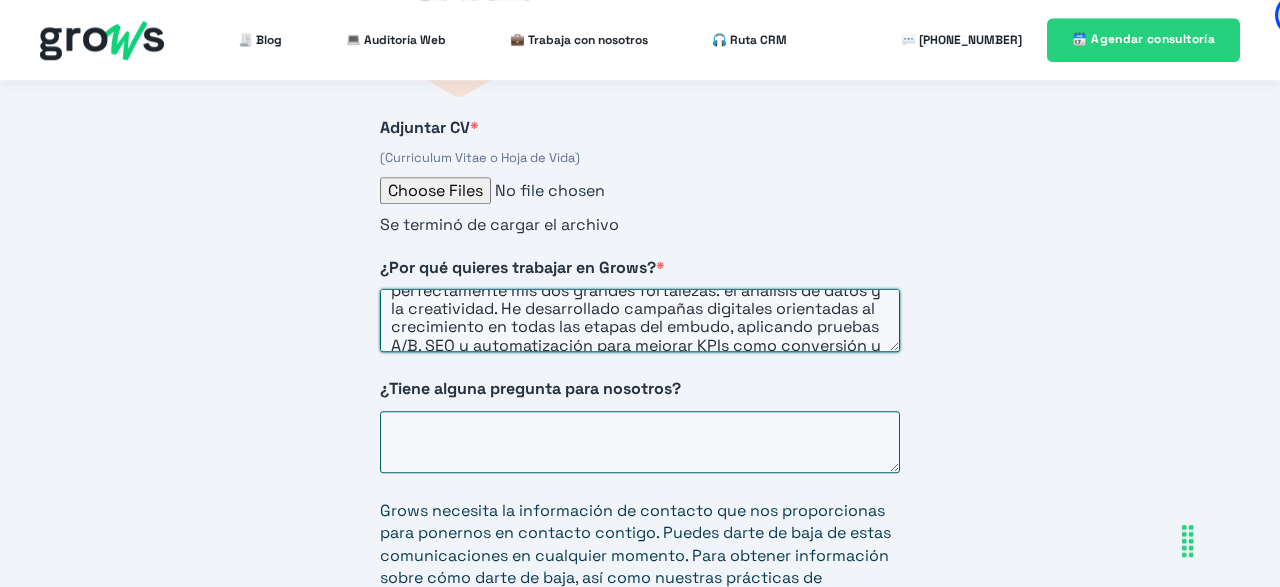scroll, scrollTop: 51, scrollLeft: 0, axis: vertical 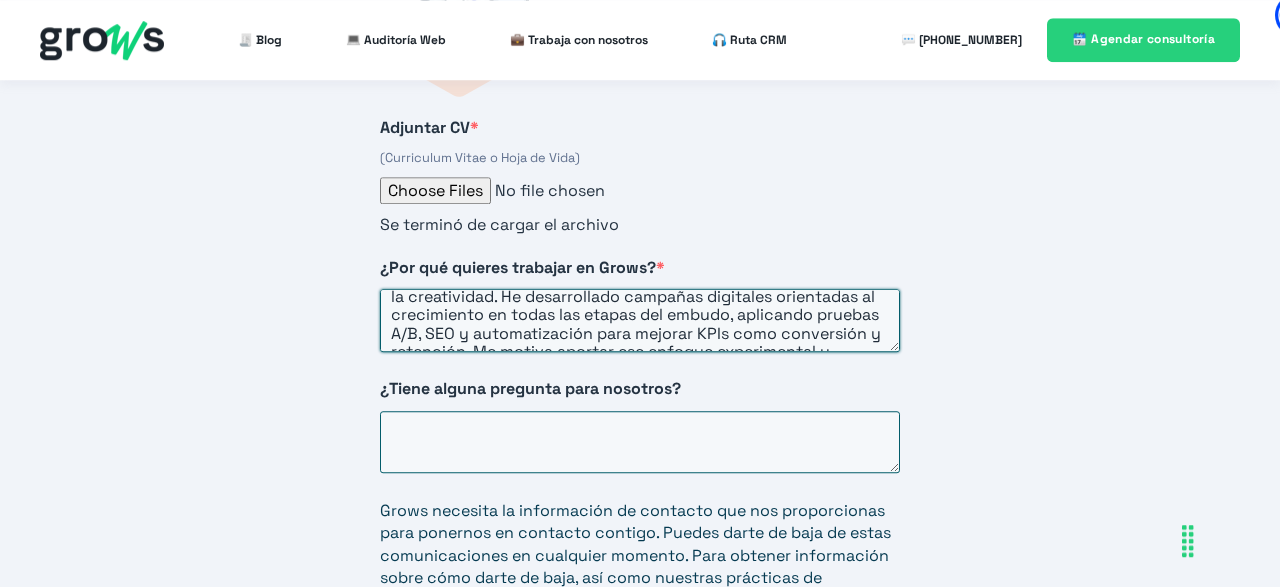 drag, startPoint x: 733, startPoint y: 302, endPoint x: 671, endPoint y: 307, distance: 62.201286 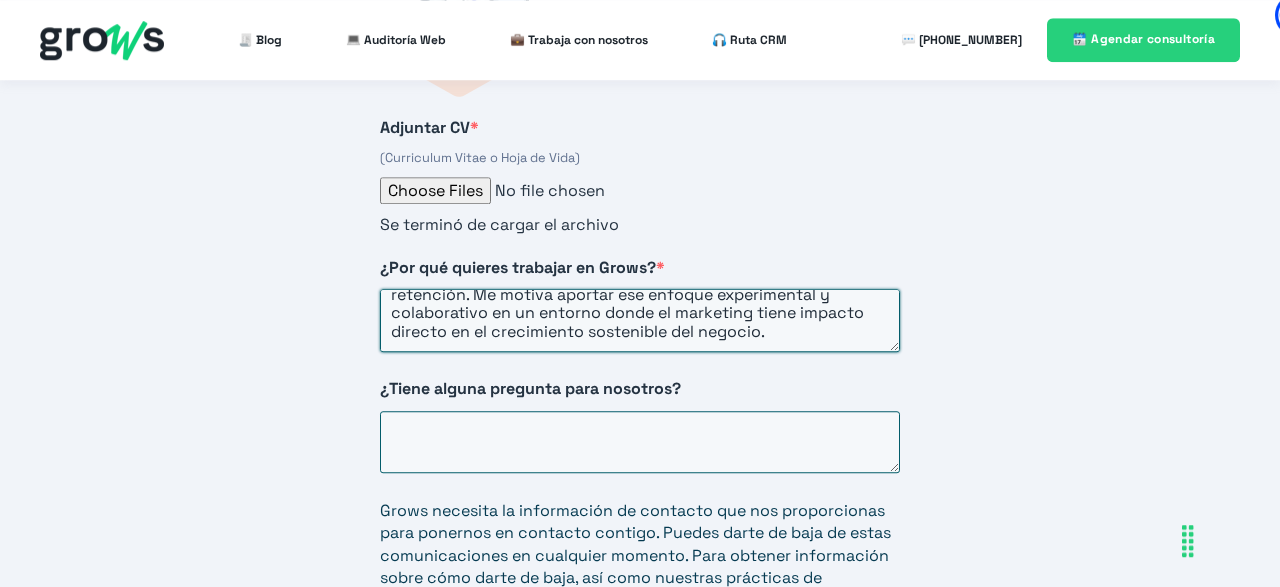scroll, scrollTop: 110, scrollLeft: 0, axis: vertical 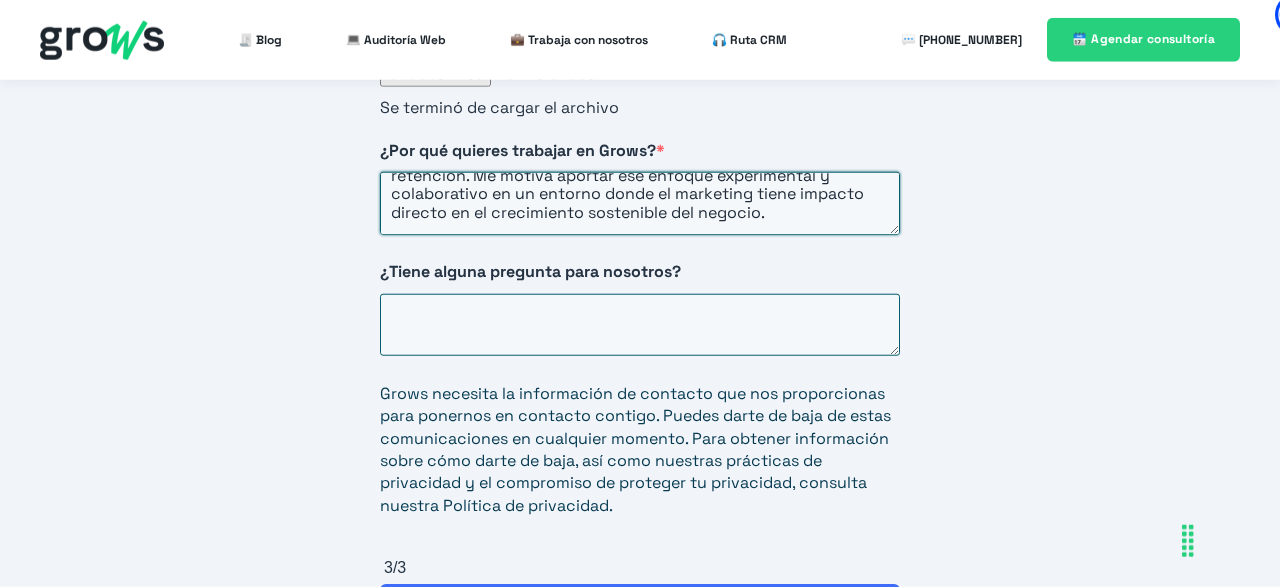 type on "Me encantaría trabajar en Grows porque combina perfectamente mis dos grandes fortalezas: el análisis de datos y la creatividad. He desarrollado campañas digitales orientadas al crecimiento en todas las etapas del funnel, aplicando pruebas A/B, SEO y automatización para mejorar KPIs como conversión y retención. Me motiva aportar ese enfoque experimental y colaborativo en un entorno donde el marketing tiene impacto directo en el crecimiento sostenible del negocio." 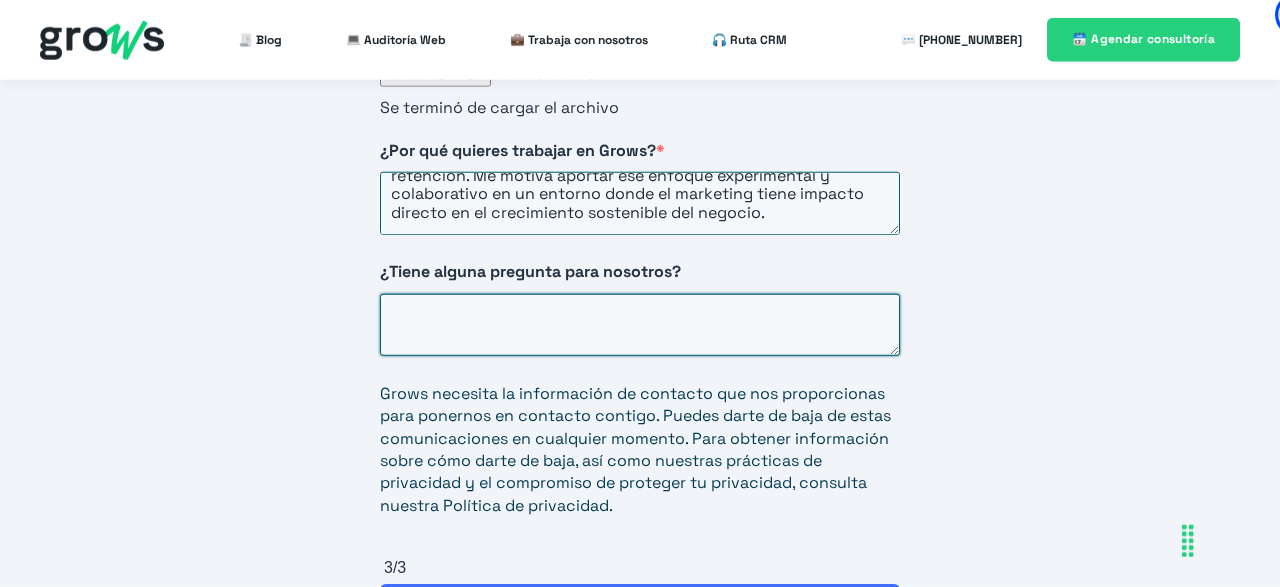 click on "¿Tiene alguna pregunta para nosotros?" at bounding box center (640, 325) 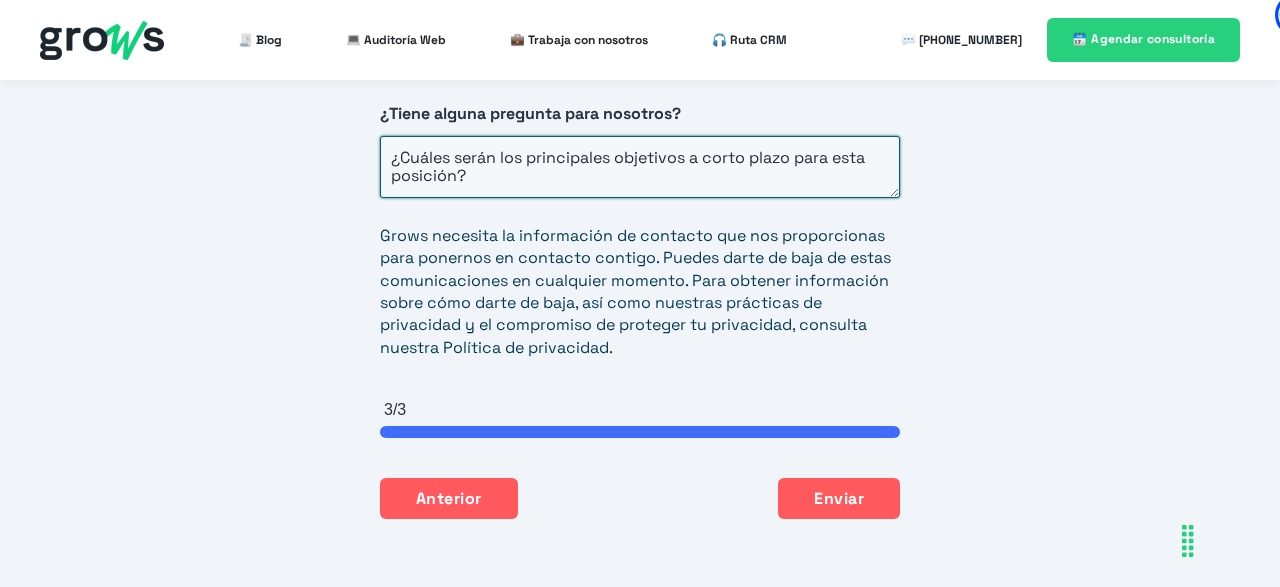 scroll, scrollTop: 3543, scrollLeft: 0, axis: vertical 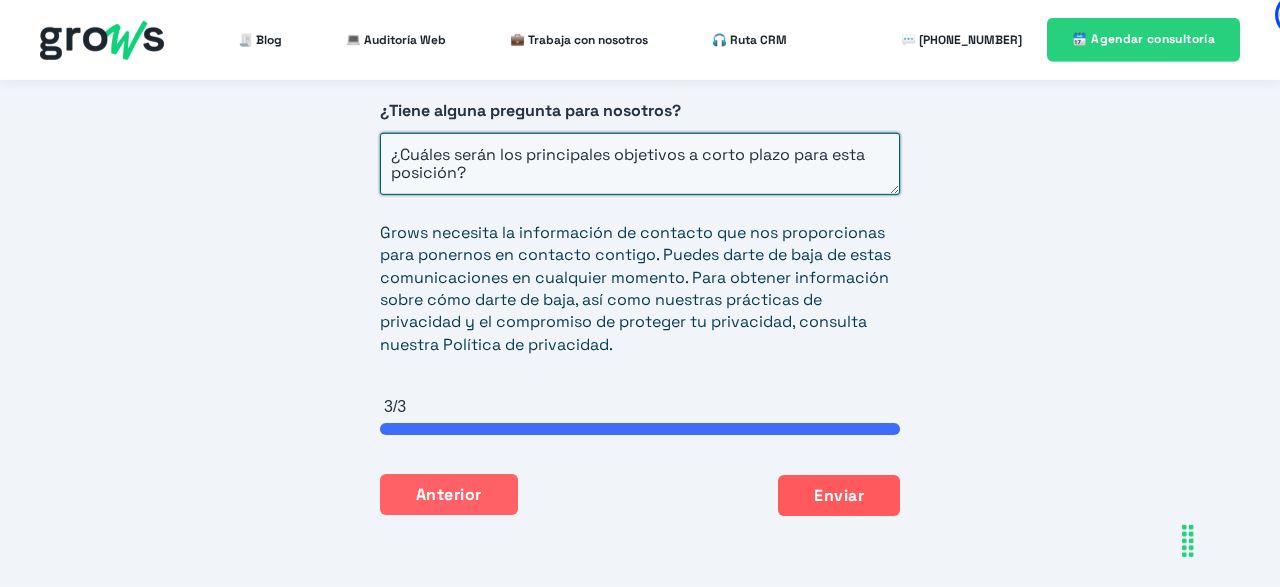 type on "¿Cuáles serán los principales objetivos a corto plazo para esta posición?" 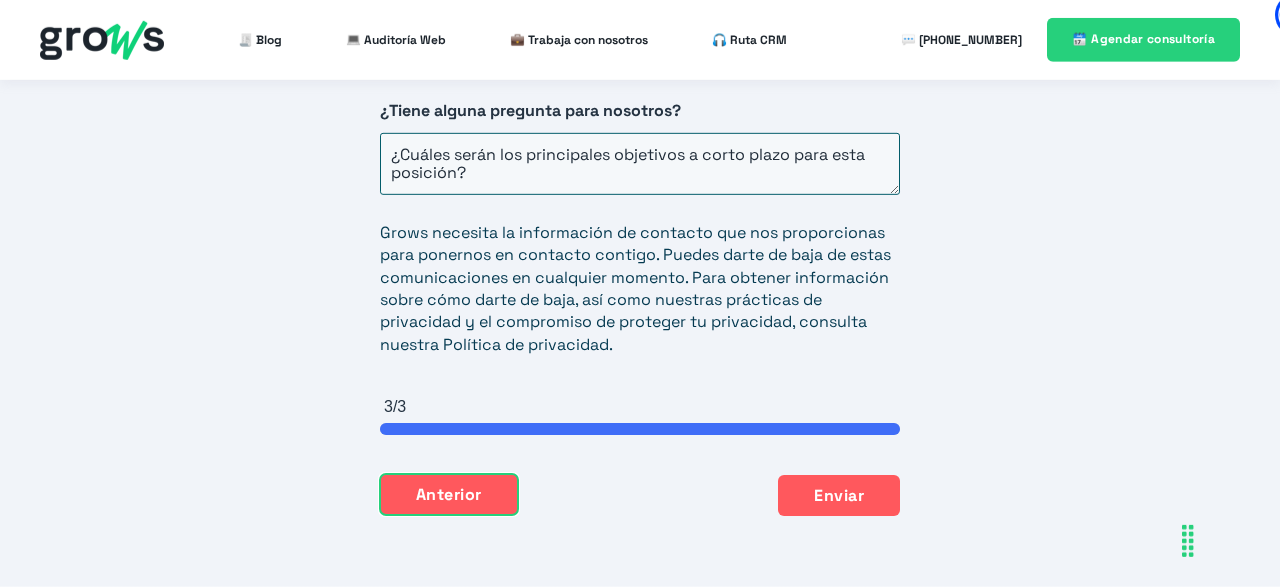 click on "Anterior" at bounding box center (449, 495) 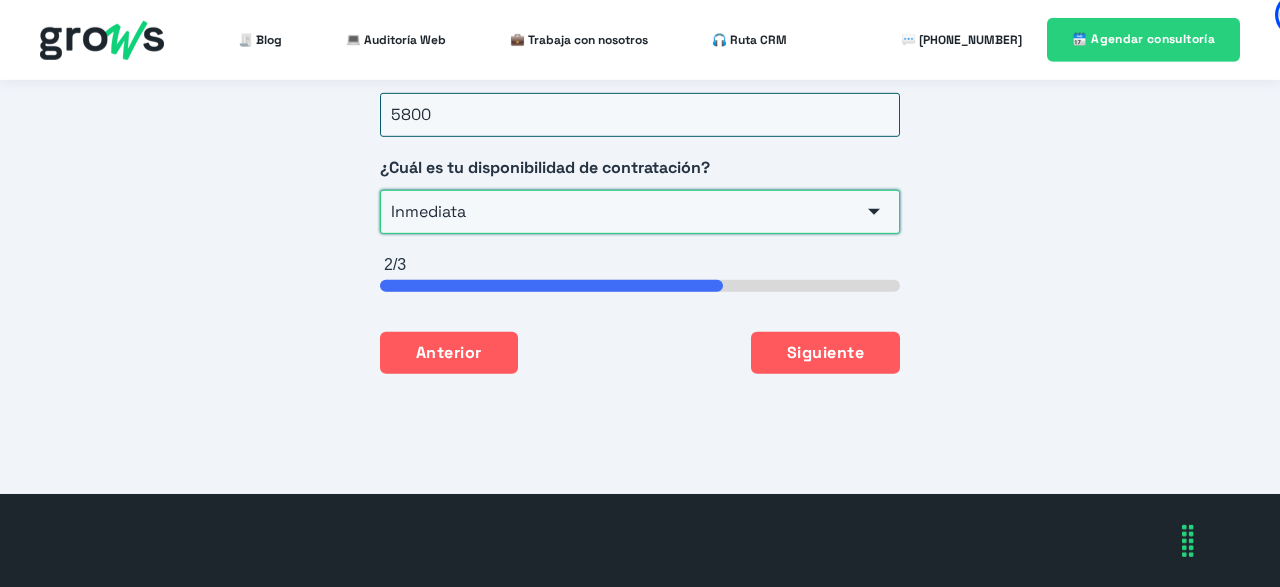 click on "Inmediata" at bounding box center [640, 212] 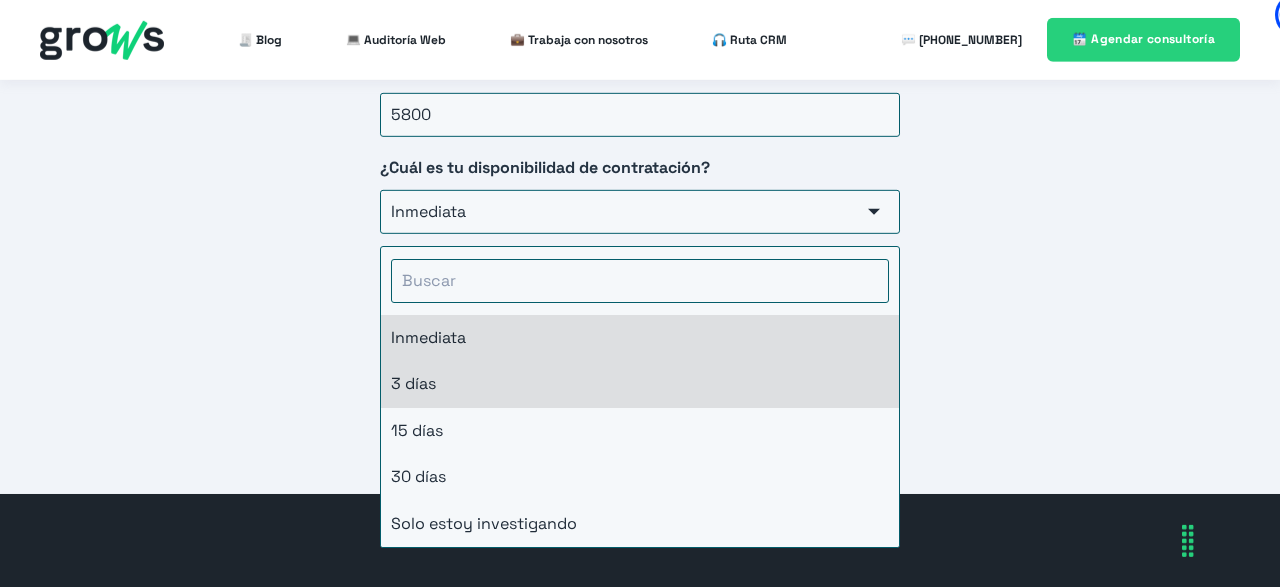 click on "3 días" at bounding box center (640, 384) 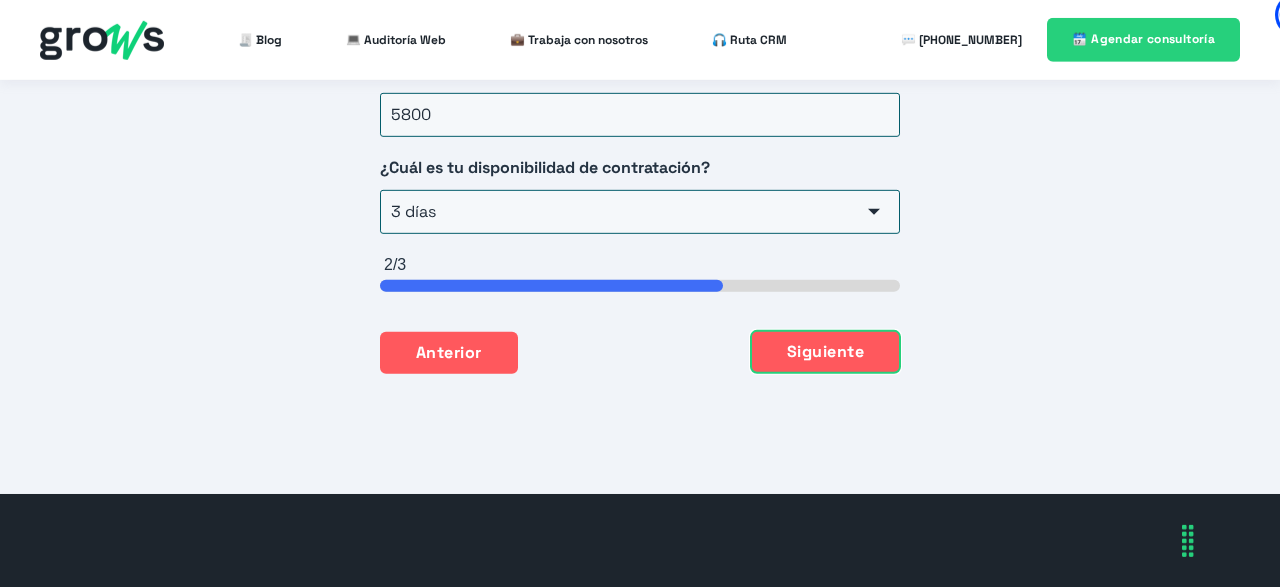 click on "Siguiente" at bounding box center (825, 352) 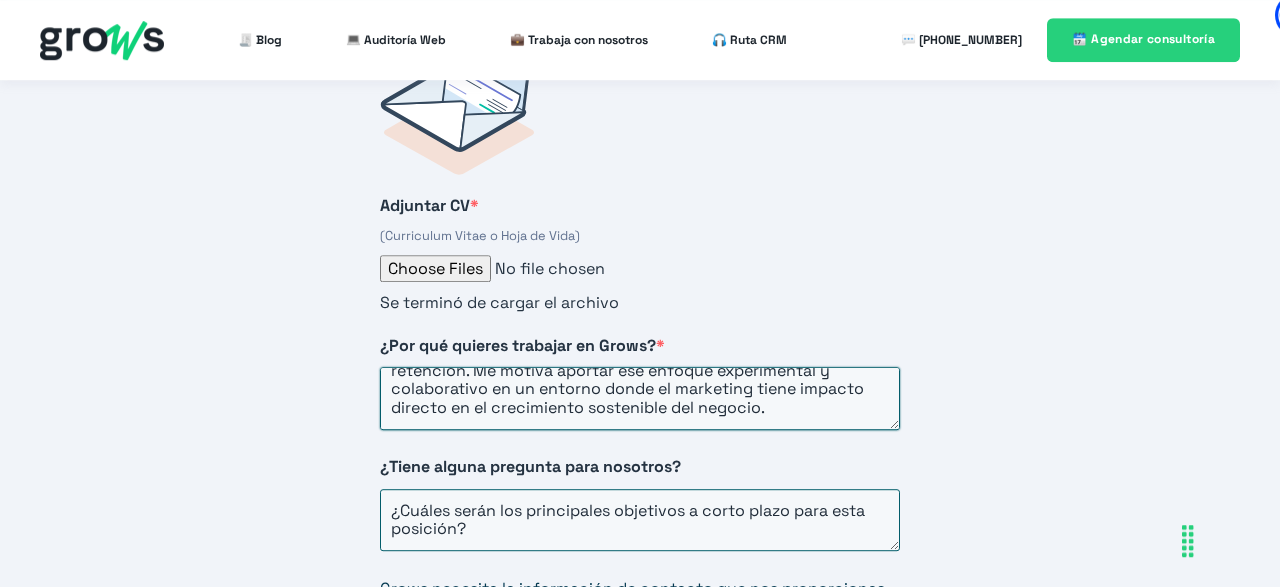 scroll, scrollTop: 3186, scrollLeft: 0, axis: vertical 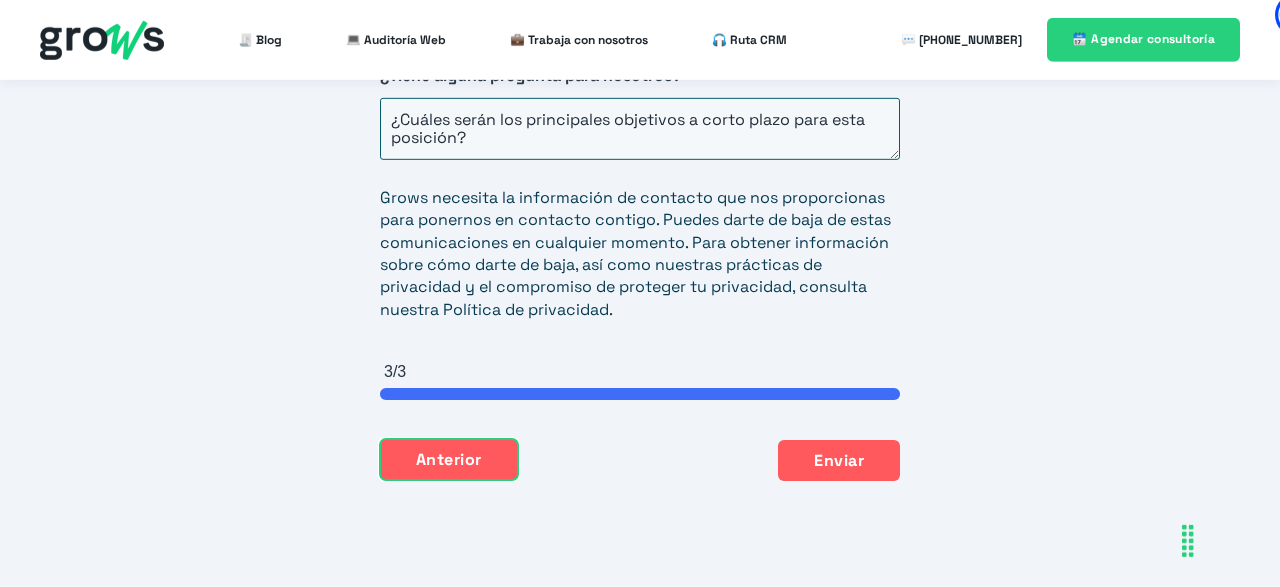 click on "Anterior" at bounding box center [449, 460] 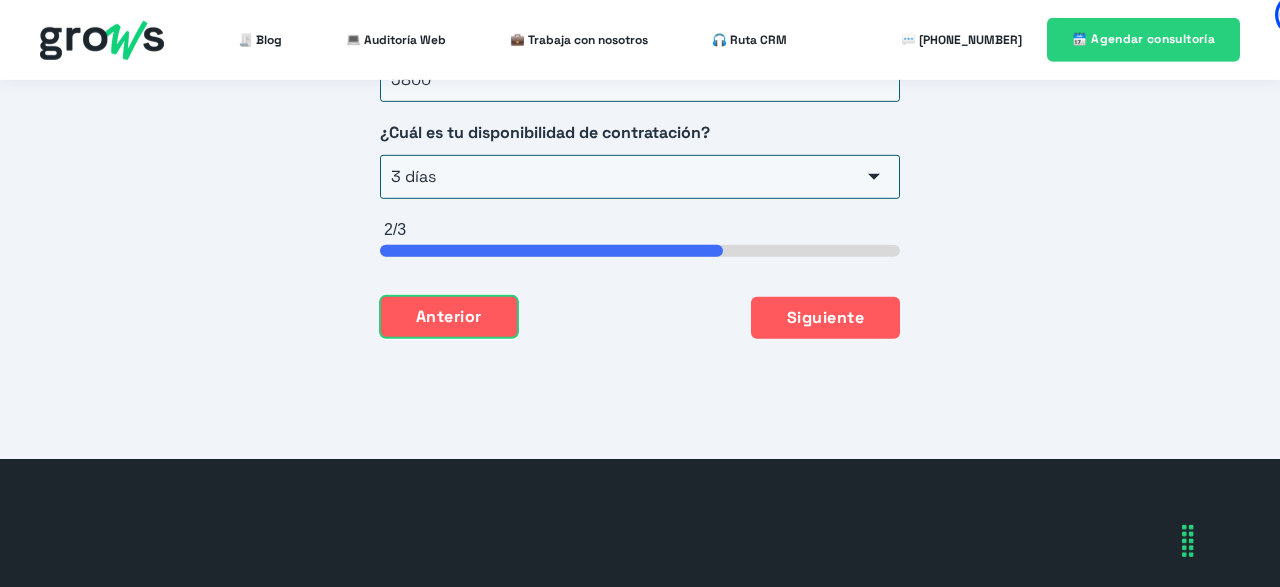 click on "Anterior" at bounding box center [449, 317] 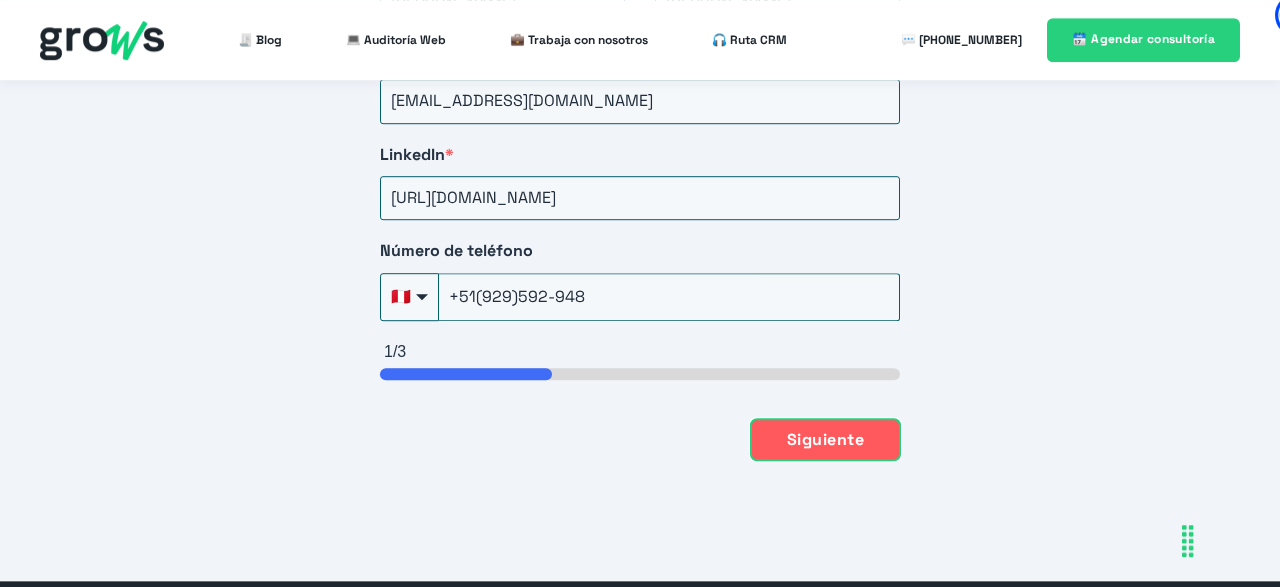 click on "Siguiente" at bounding box center (825, 440) 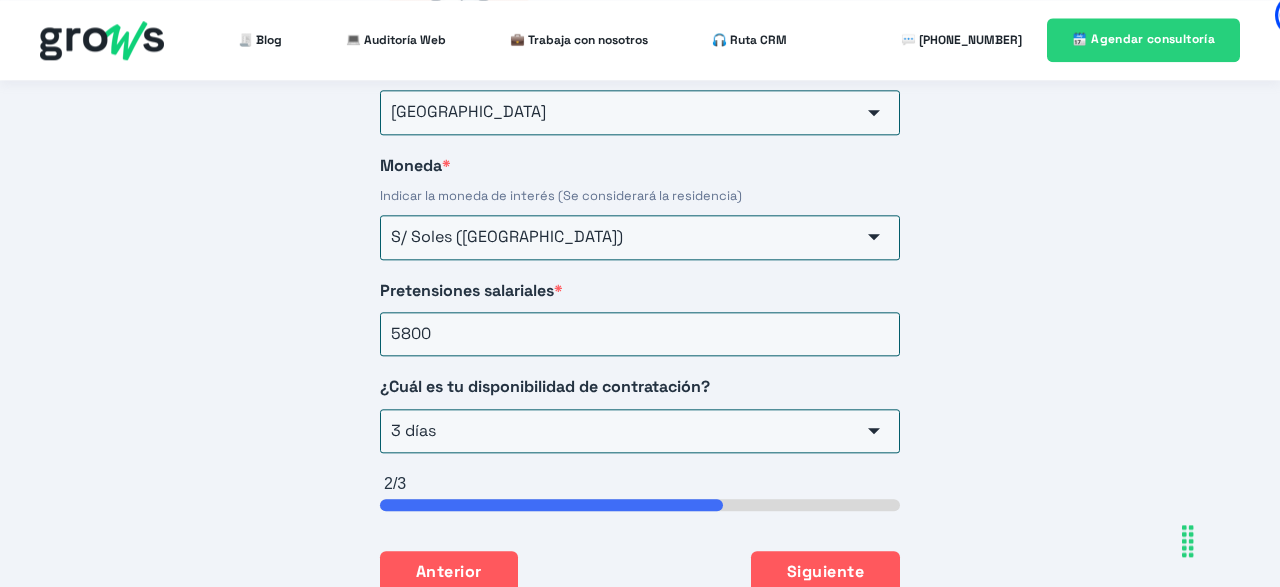 scroll, scrollTop: 3440, scrollLeft: 0, axis: vertical 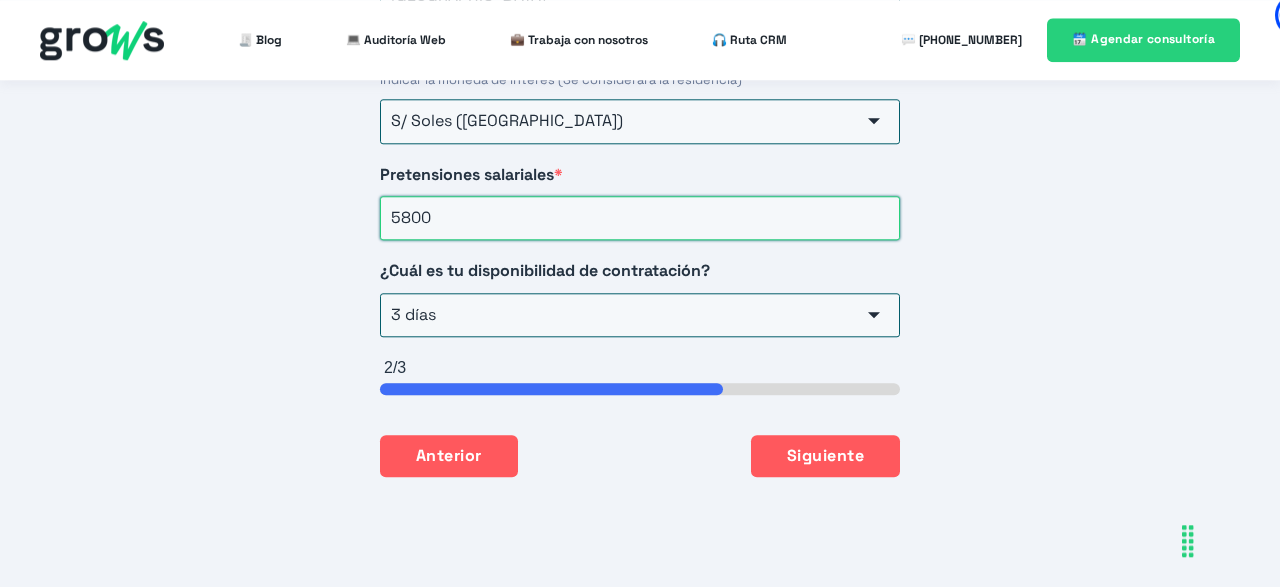click on "5800" at bounding box center [640, 218] 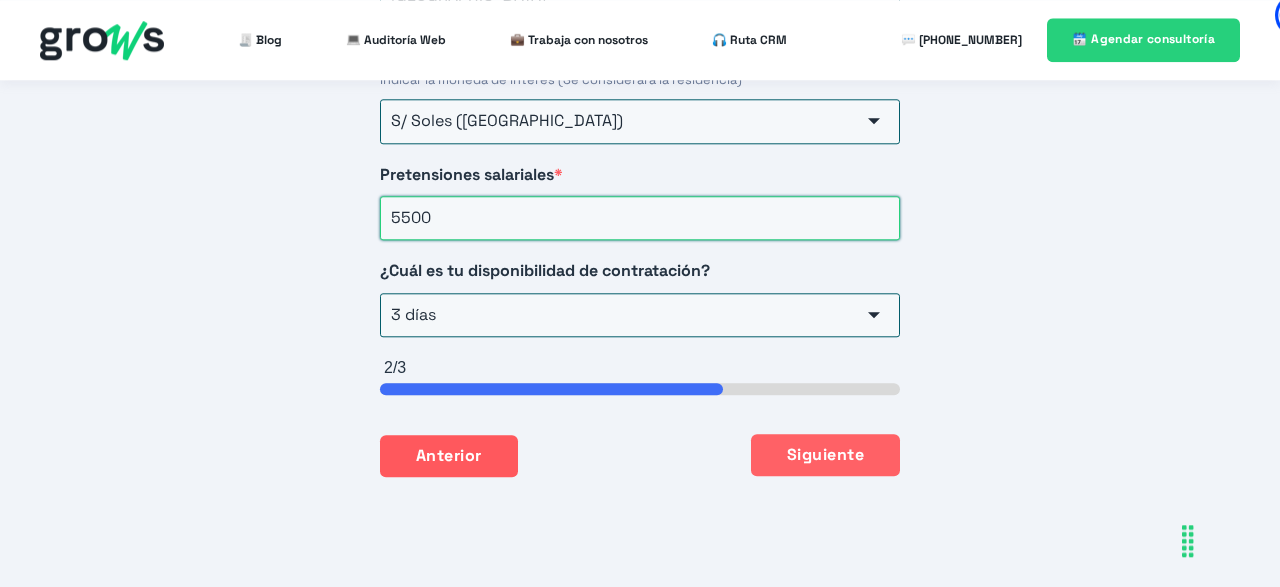 type on "5500" 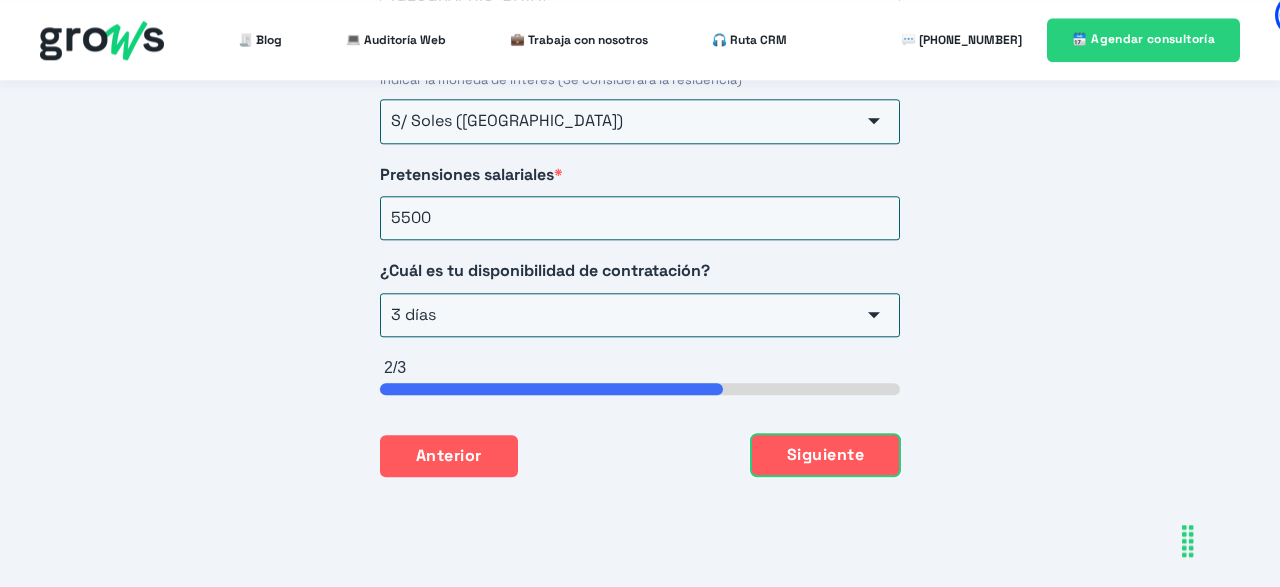 click on "Siguiente" at bounding box center [825, 455] 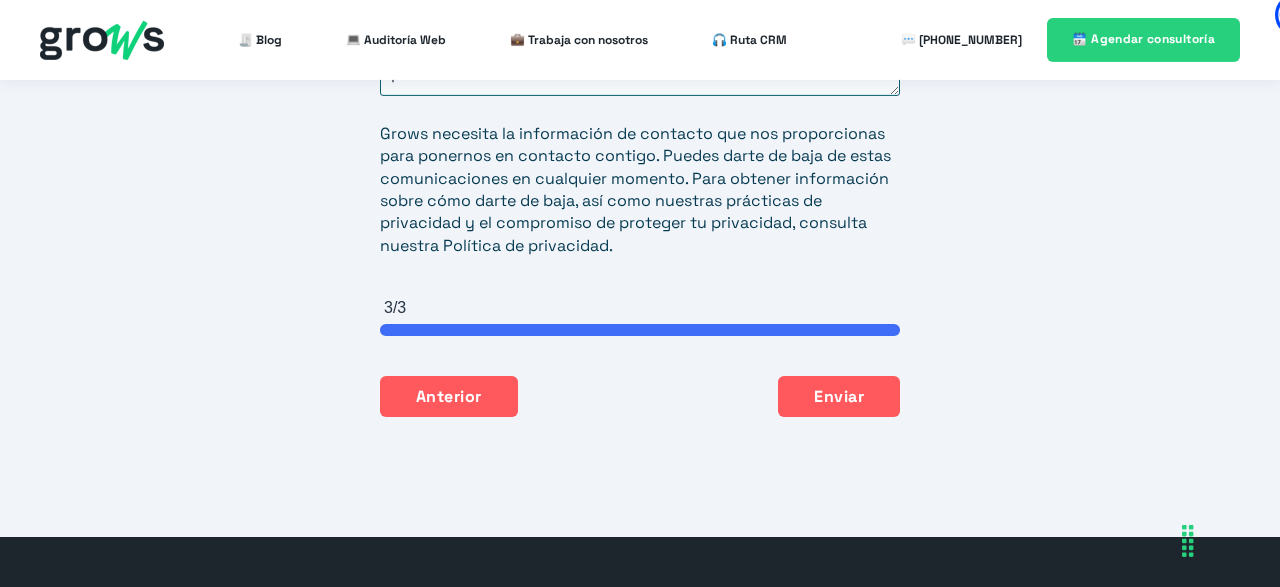 scroll, scrollTop: 3642, scrollLeft: 0, axis: vertical 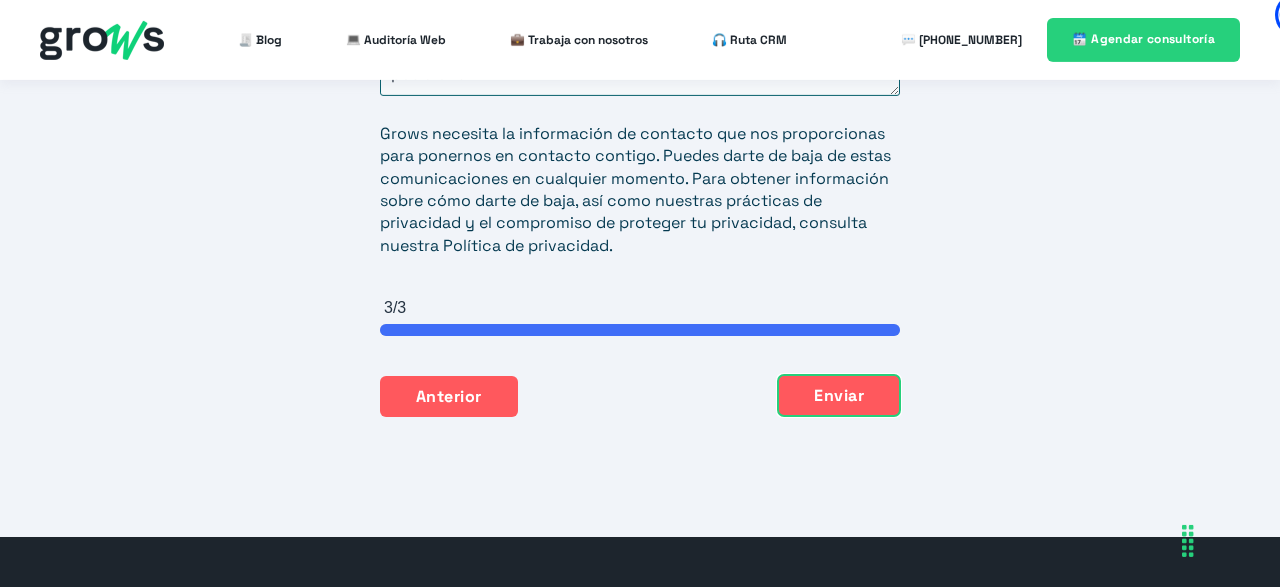 click on "Enviar" at bounding box center [839, 396] 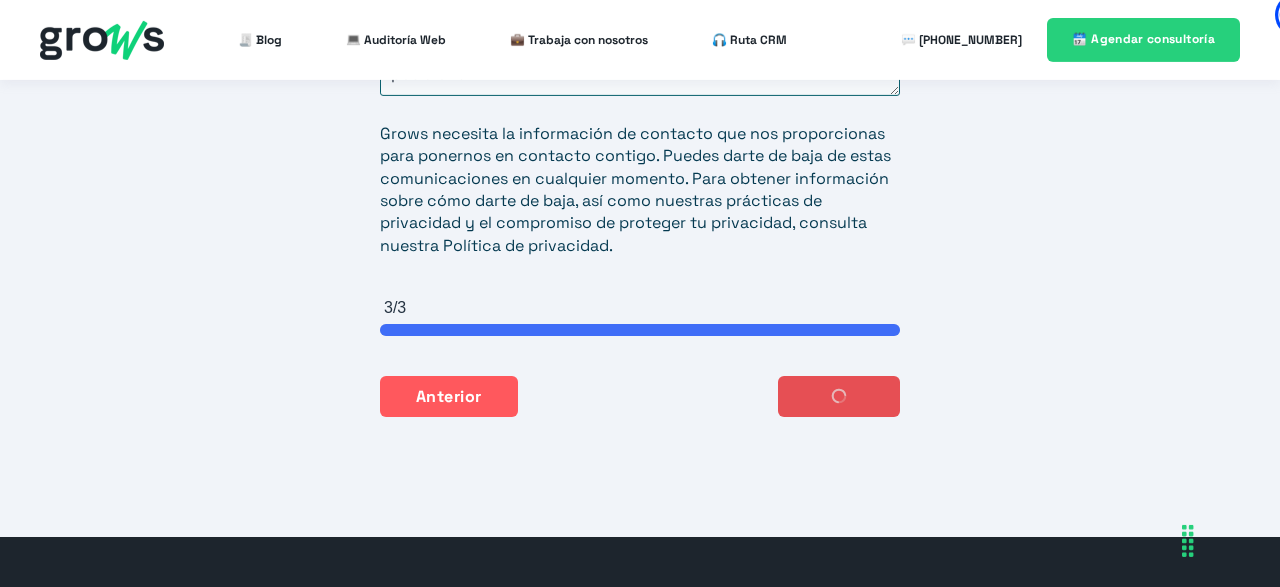 scroll, scrollTop: 3025, scrollLeft: 0, axis: vertical 